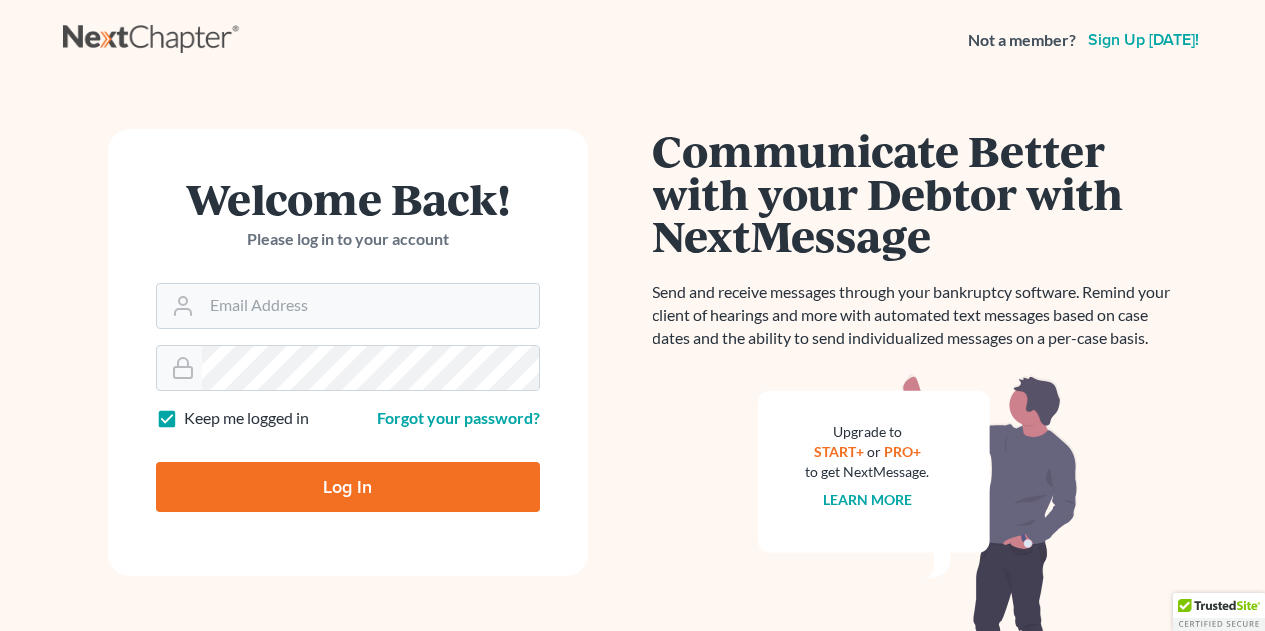 scroll, scrollTop: 0, scrollLeft: 0, axis: both 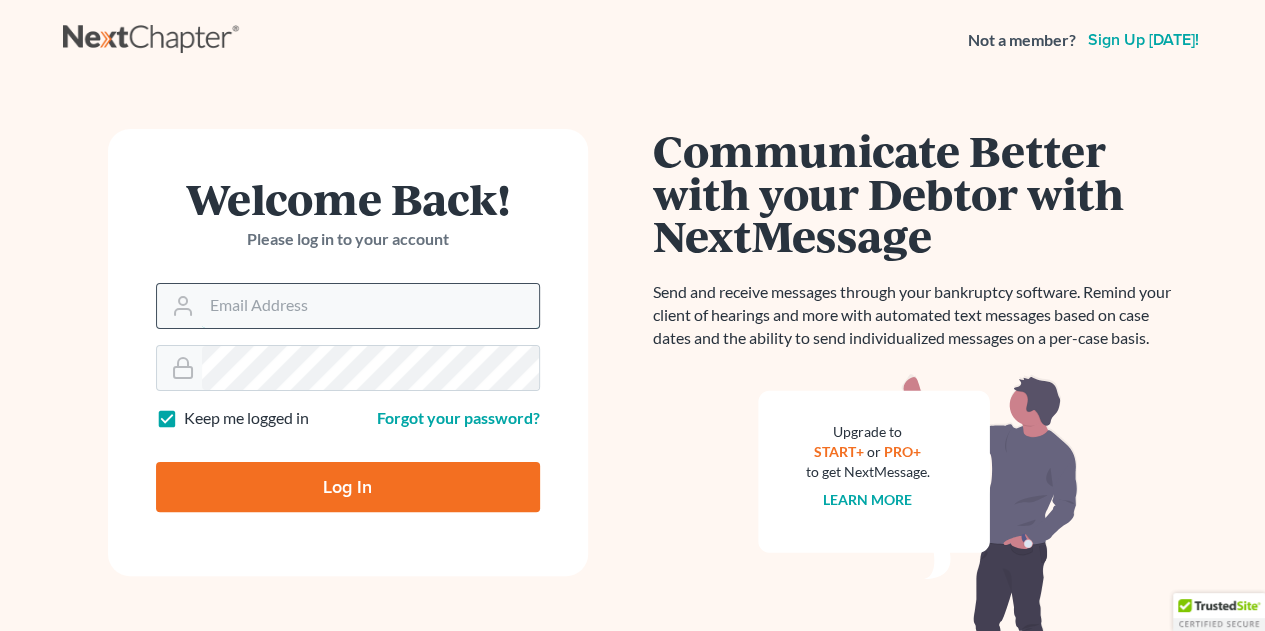 click on "Email Address" at bounding box center (370, 306) 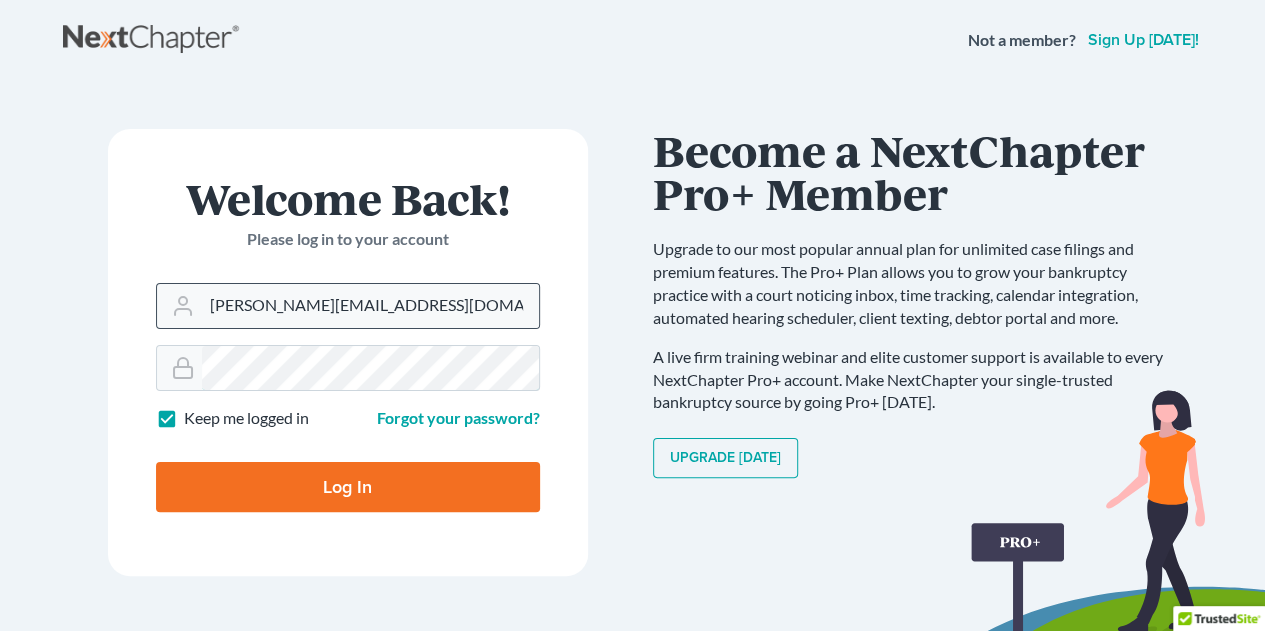 click on "Log In" at bounding box center [348, 487] 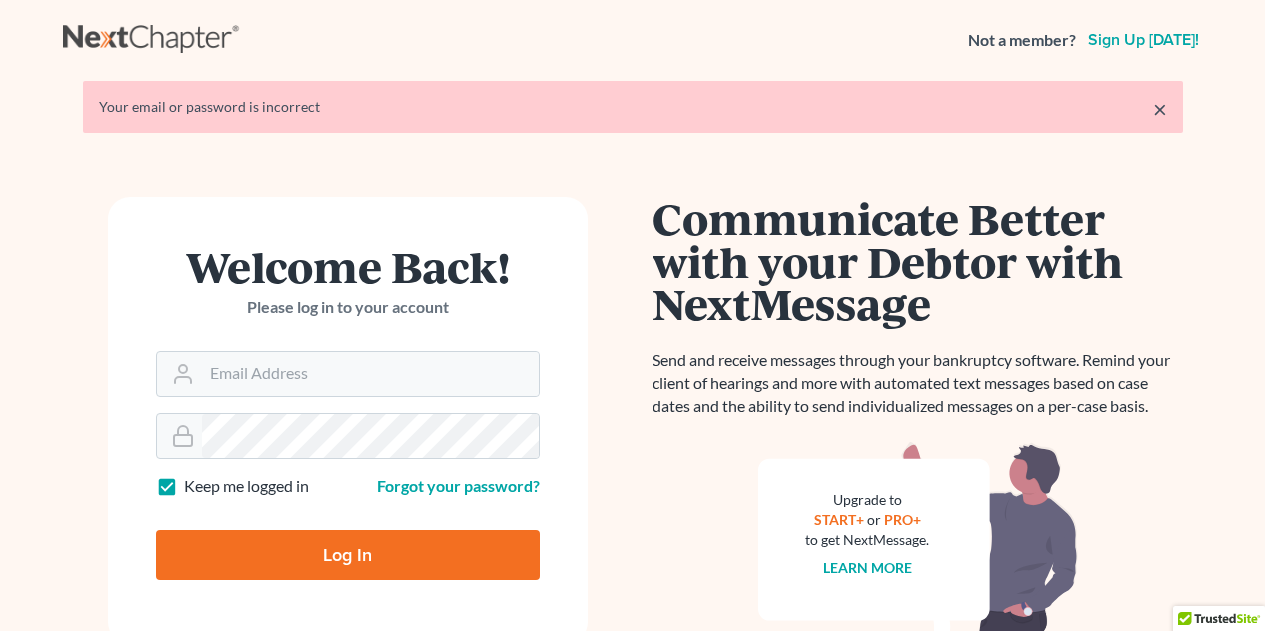 scroll, scrollTop: 0, scrollLeft: 0, axis: both 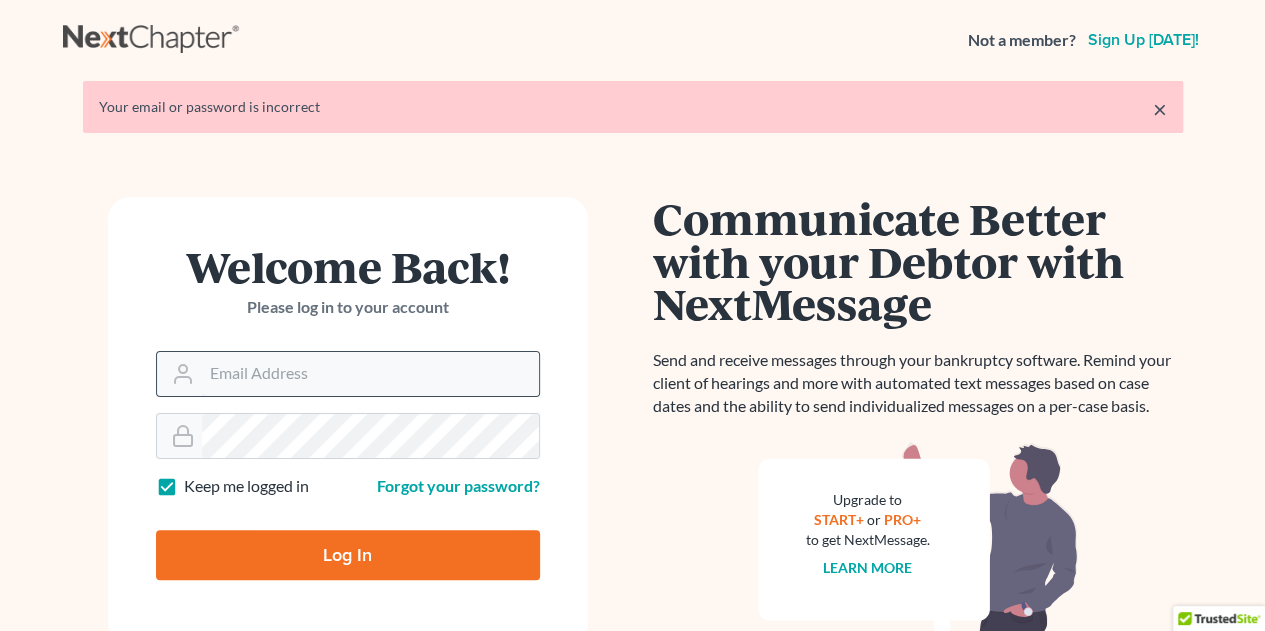 click on "Email Address" at bounding box center (370, 374) 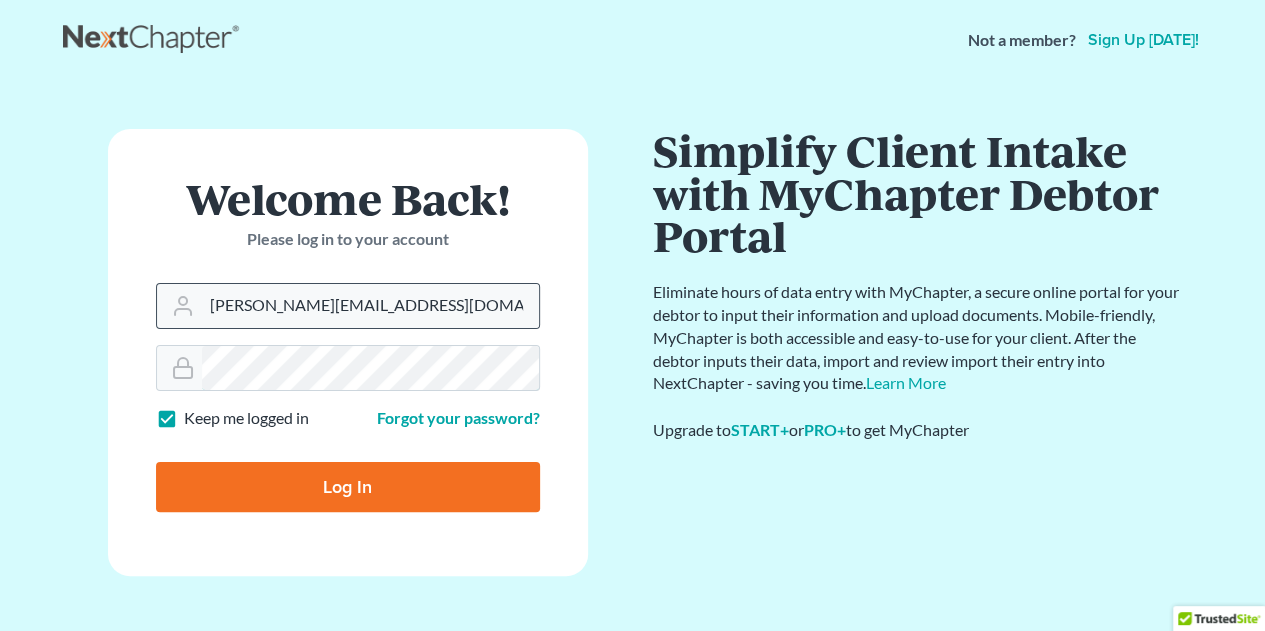 click on "Log In" at bounding box center (348, 487) 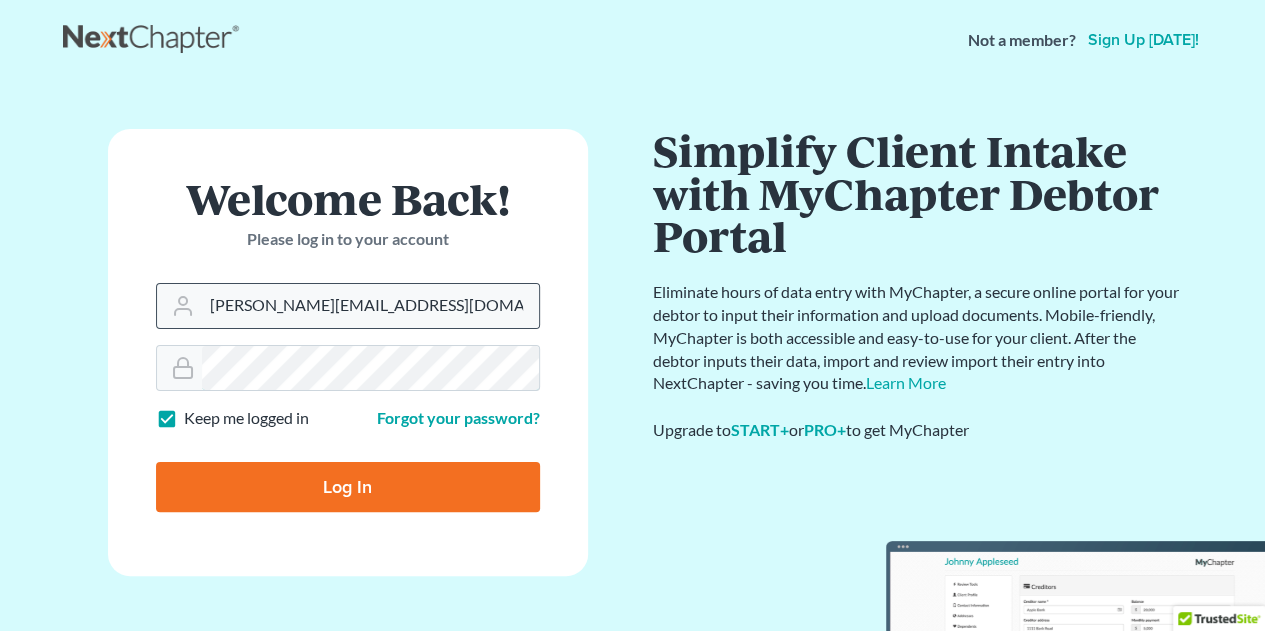 type on "Thinking..." 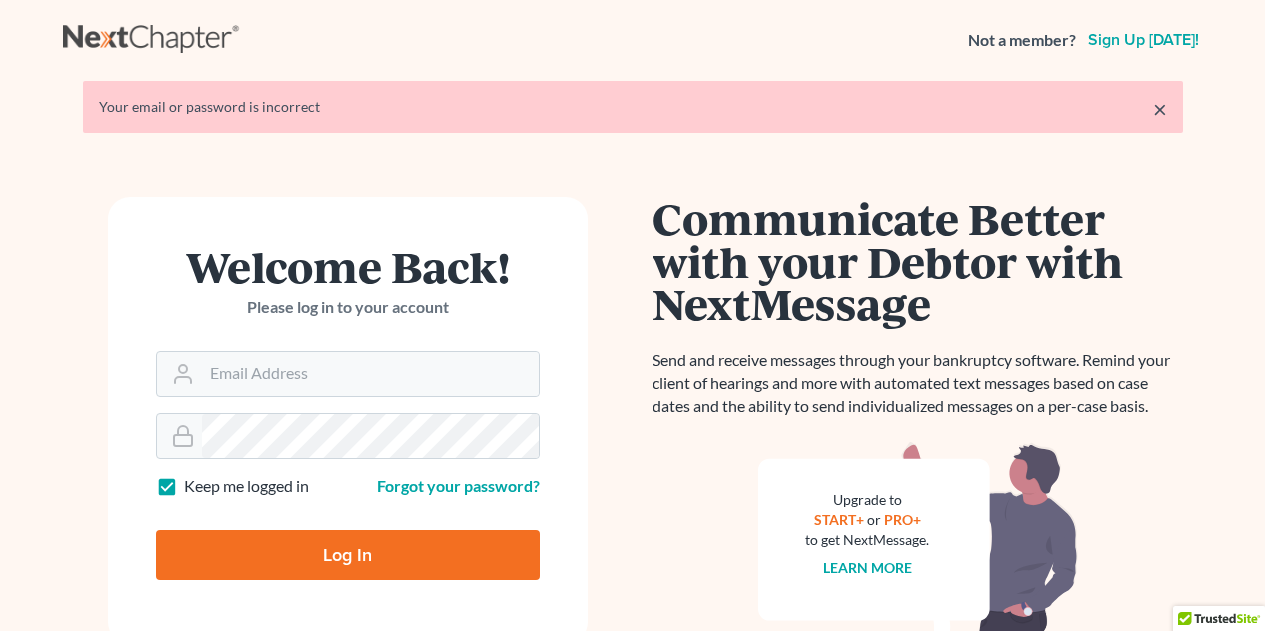 scroll, scrollTop: 0, scrollLeft: 0, axis: both 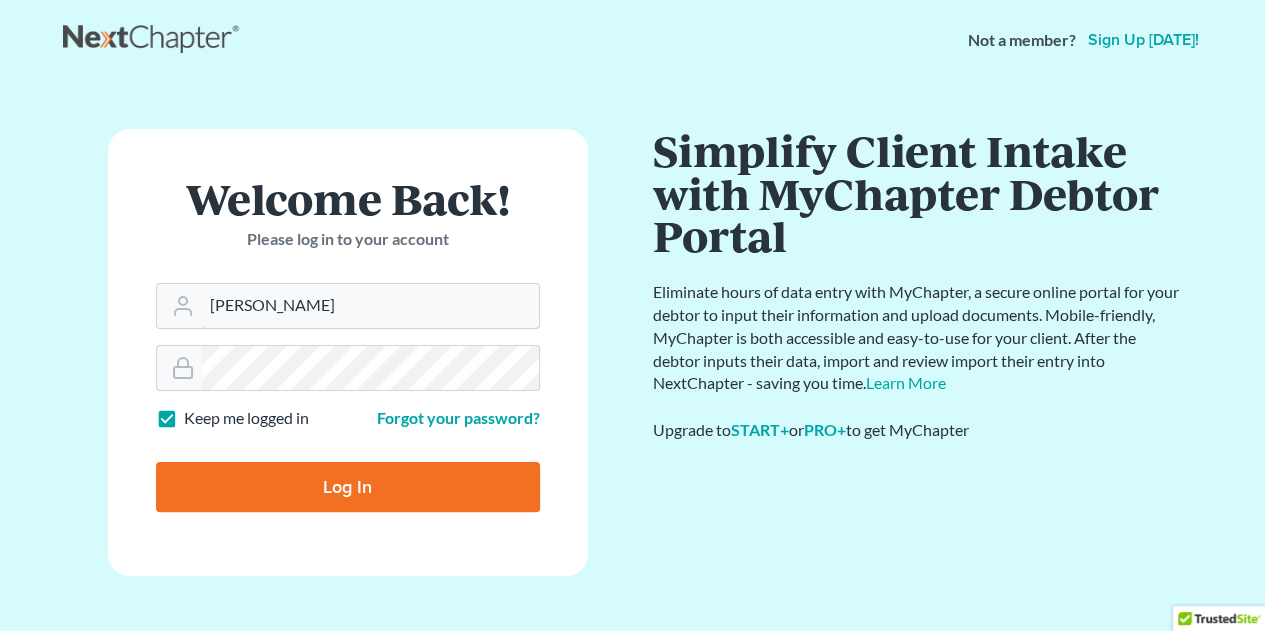 type on "[PERSON_NAME][EMAIL_ADDRESS][DOMAIN_NAME]" 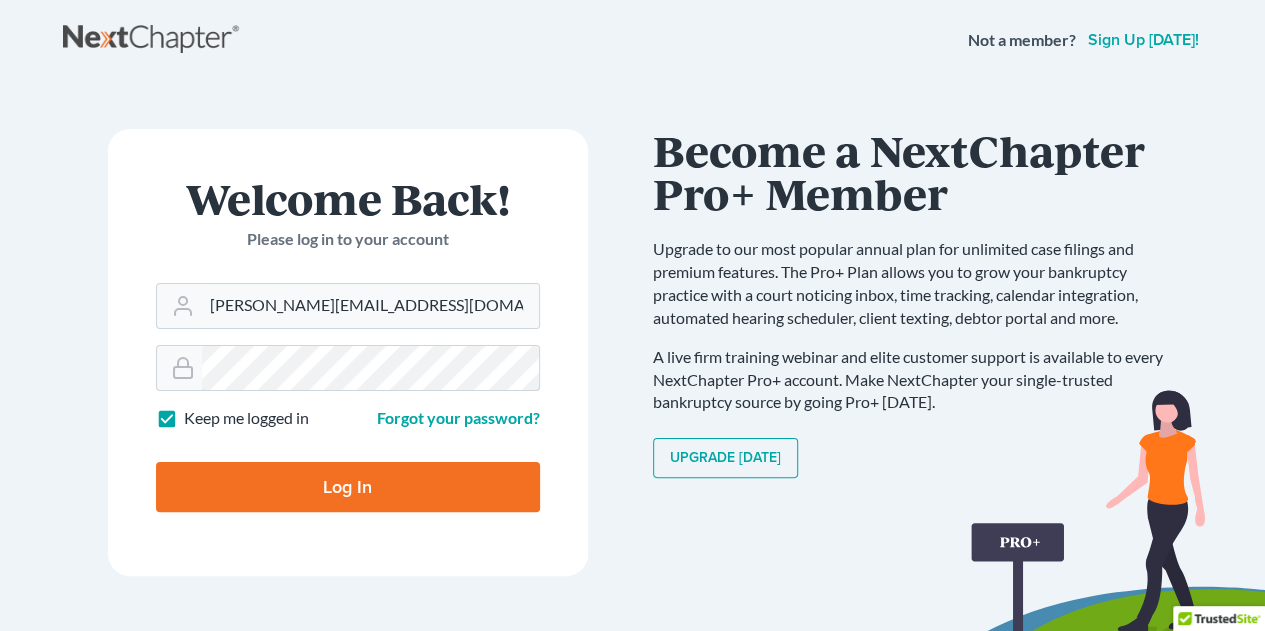 click on "Log In" at bounding box center [348, 487] 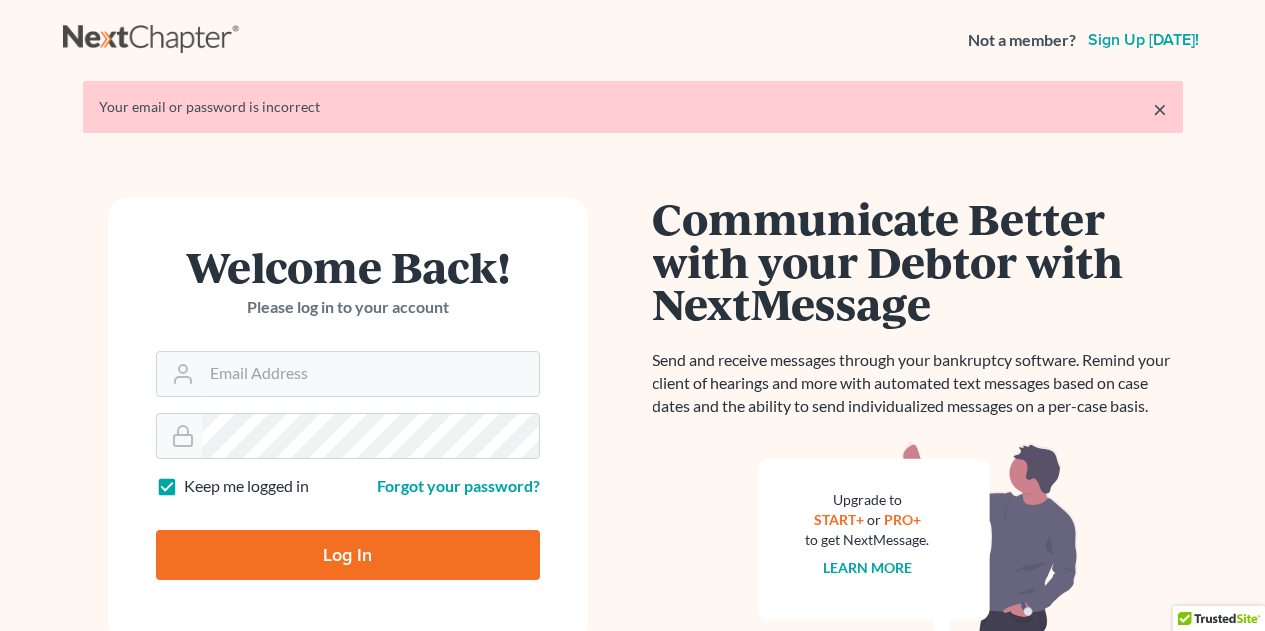 scroll, scrollTop: 0, scrollLeft: 0, axis: both 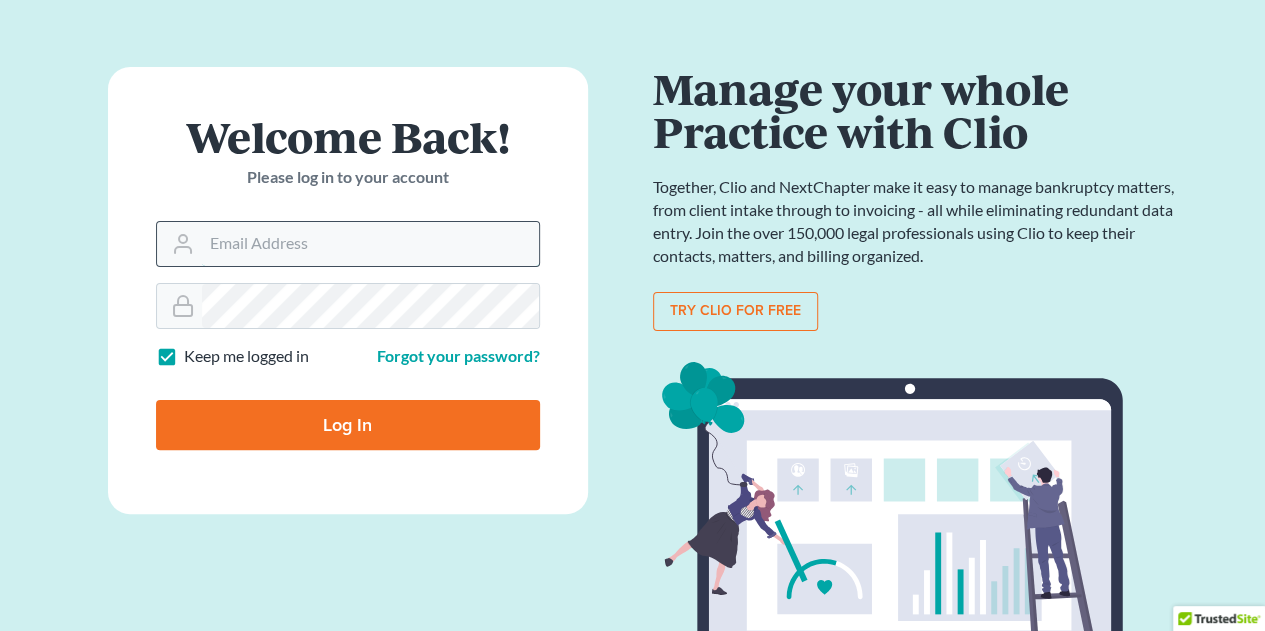 click on "Email Address" at bounding box center (370, 244) 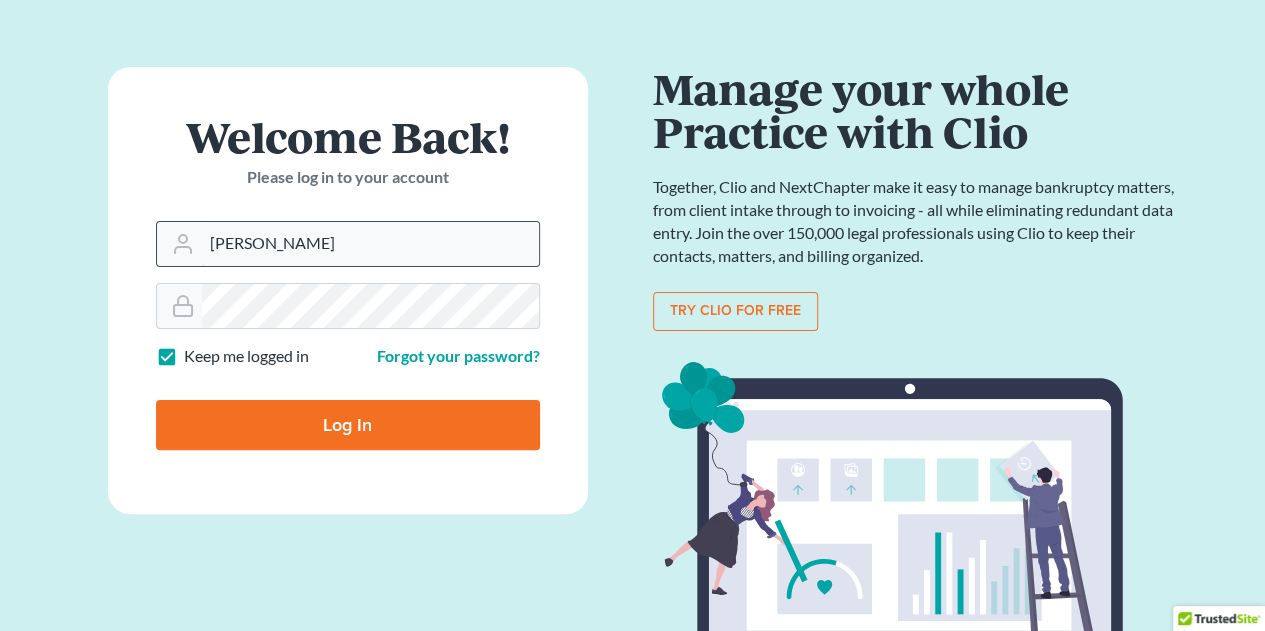 type on "[PERSON_NAME][EMAIL_ADDRESS][DOMAIN_NAME]" 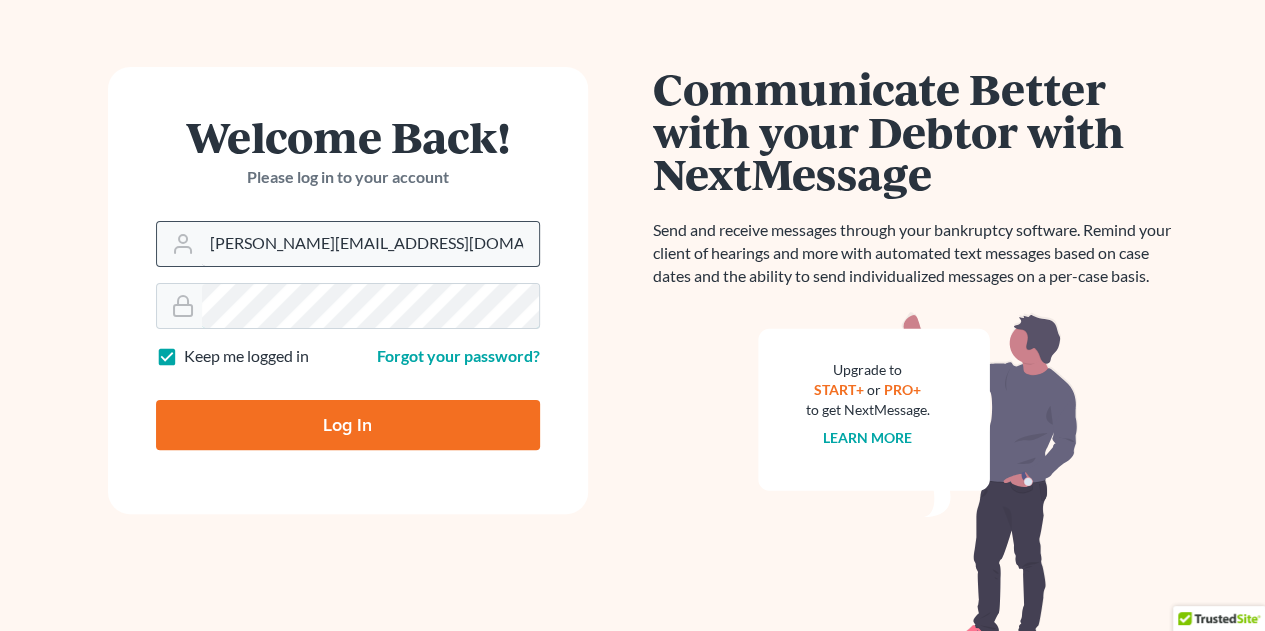 click on "Log In" at bounding box center (348, 425) 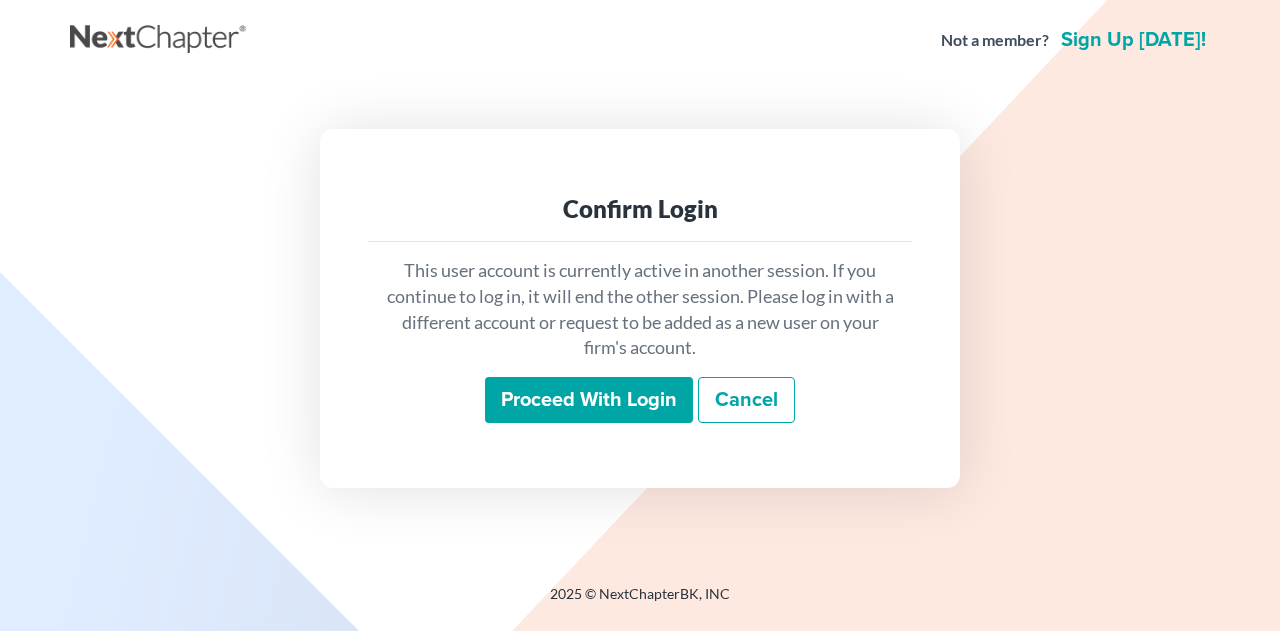 scroll, scrollTop: 0, scrollLeft: 0, axis: both 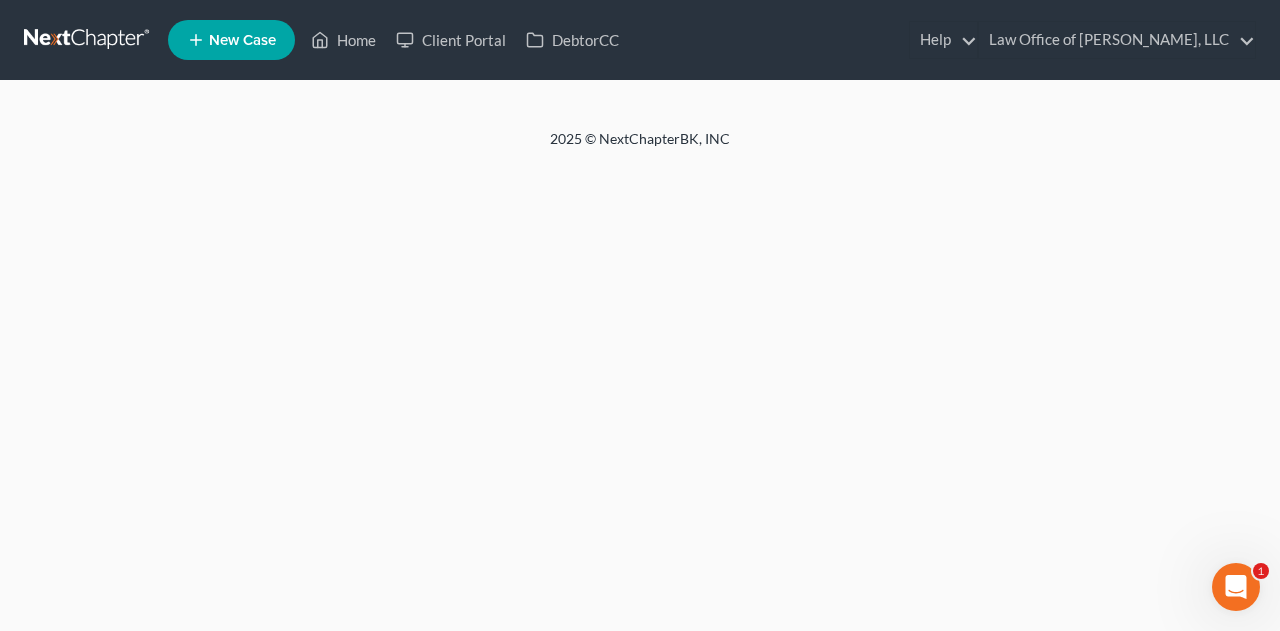 click on "New Case" at bounding box center [231, 40] 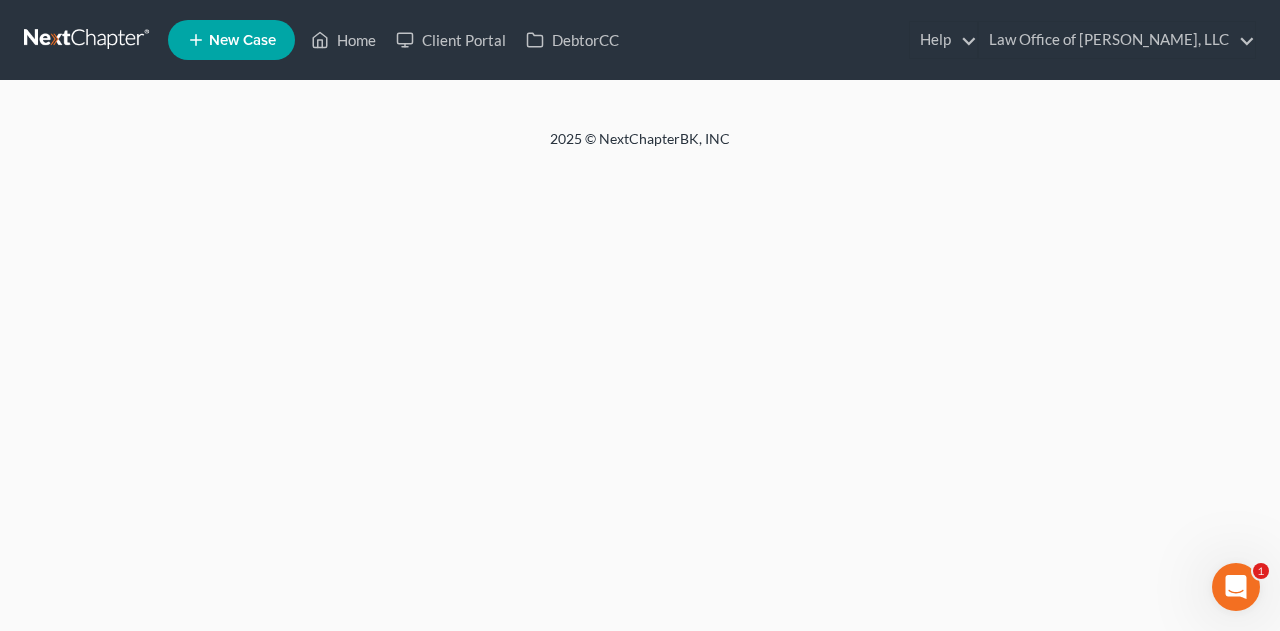 click on "New Case" at bounding box center [231, 40] 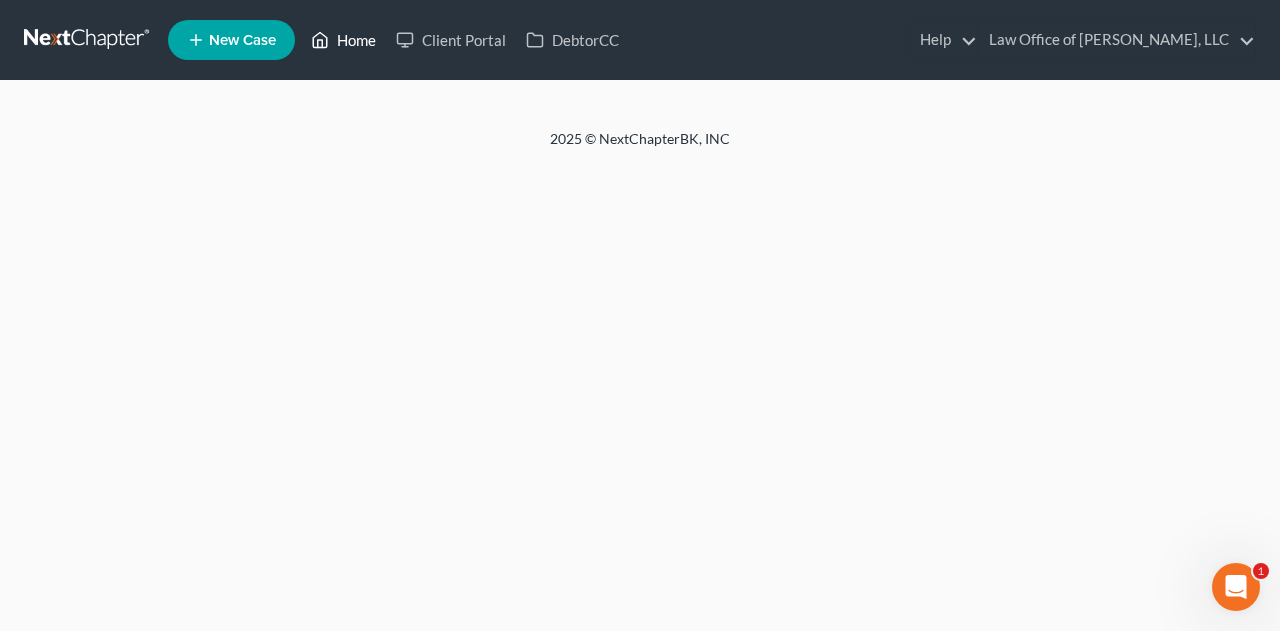 click on "Home" at bounding box center (343, 40) 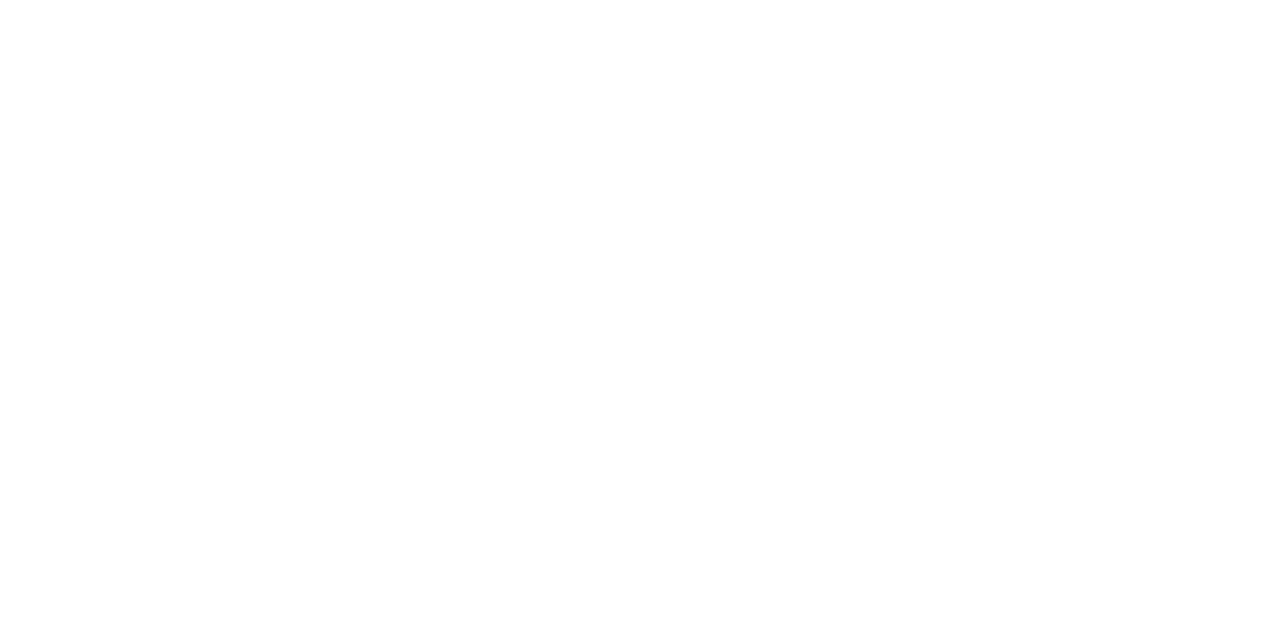 scroll, scrollTop: 0, scrollLeft: 0, axis: both 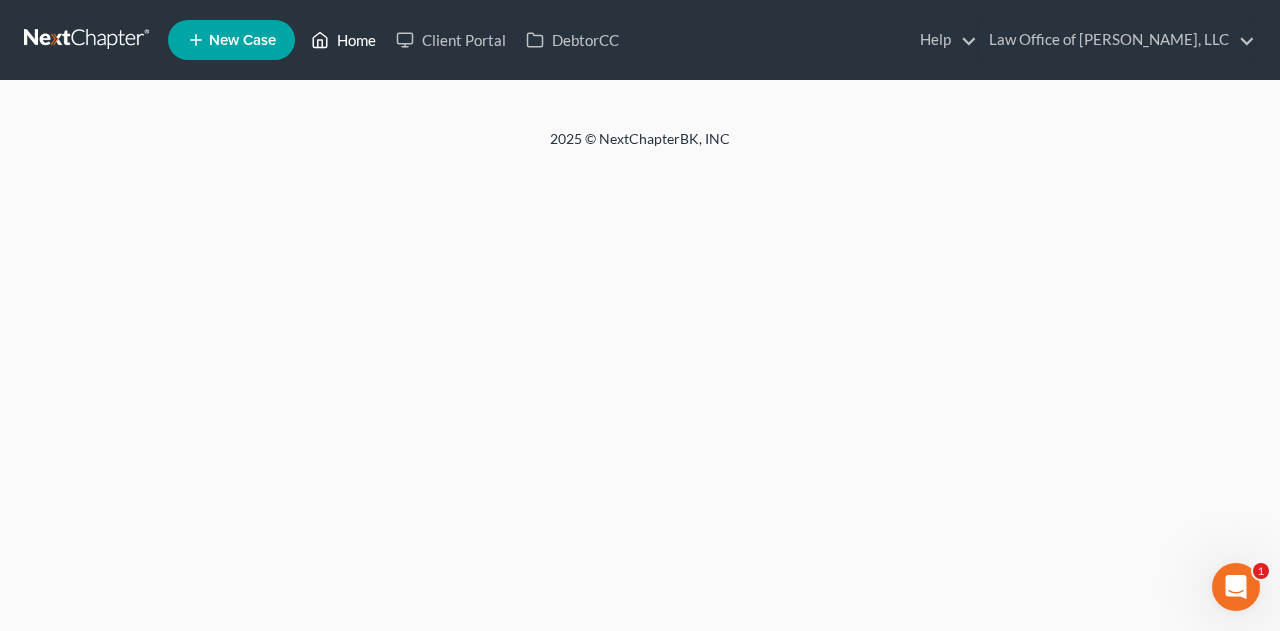 click on "Home" at bounding box center [343, 40] 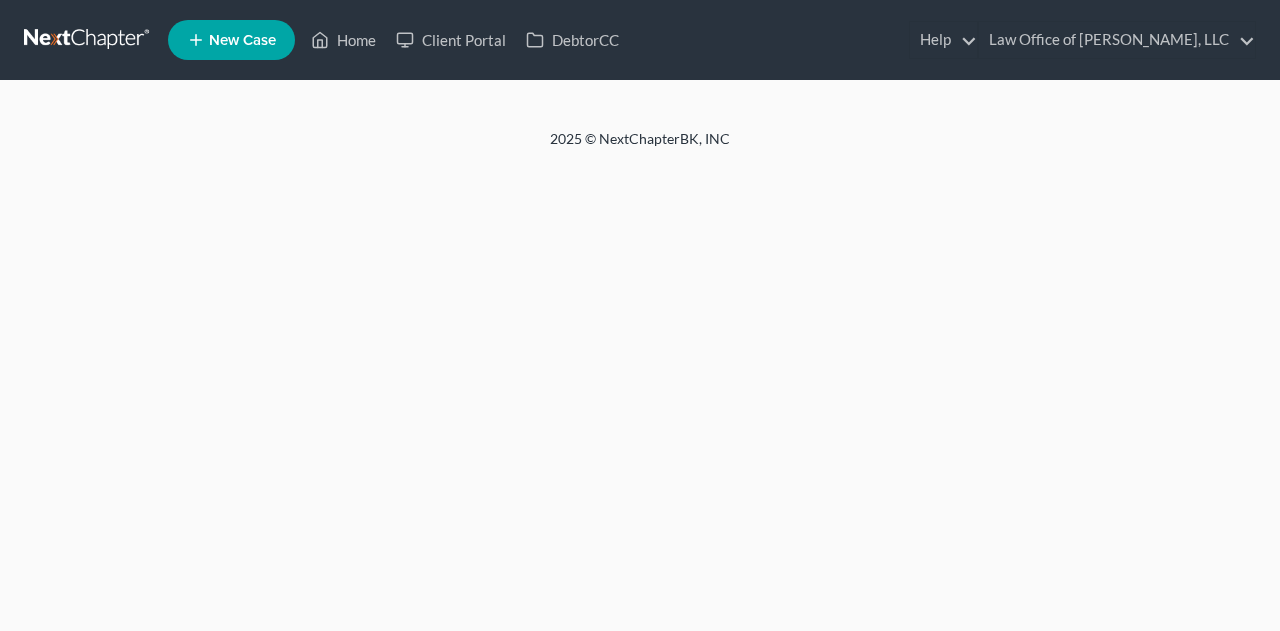 scroll, scrollTop: 0, scrollLeft: 0, axis: both 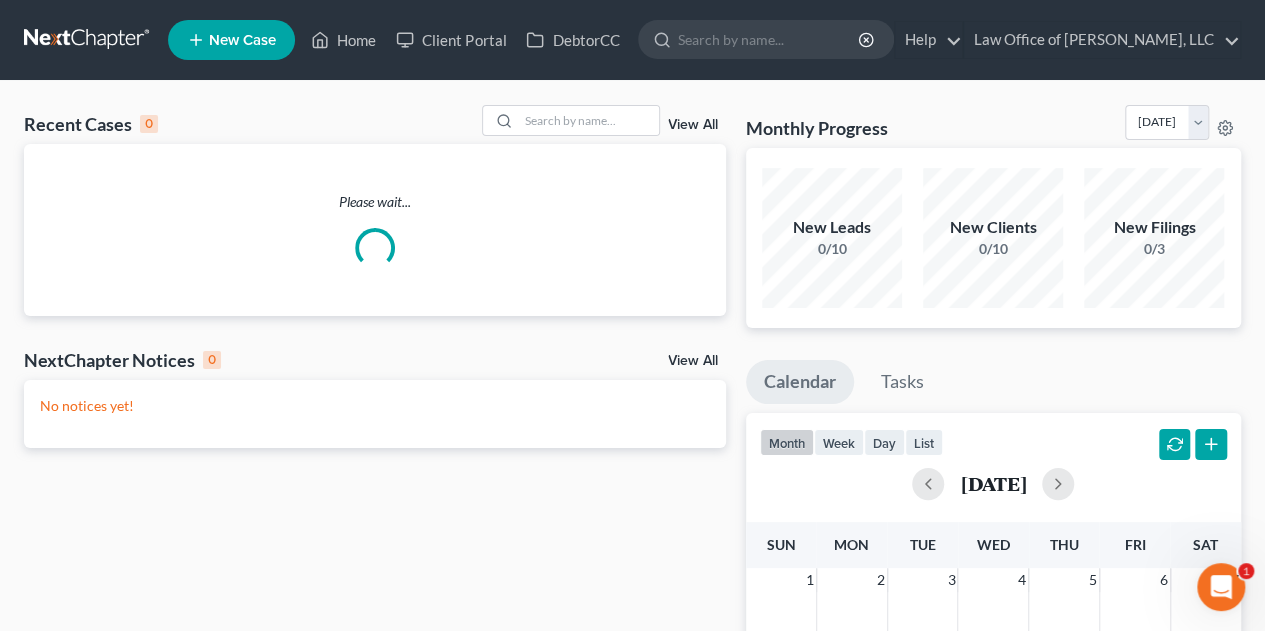 click on "New Case" at bounding box center [242, 40] 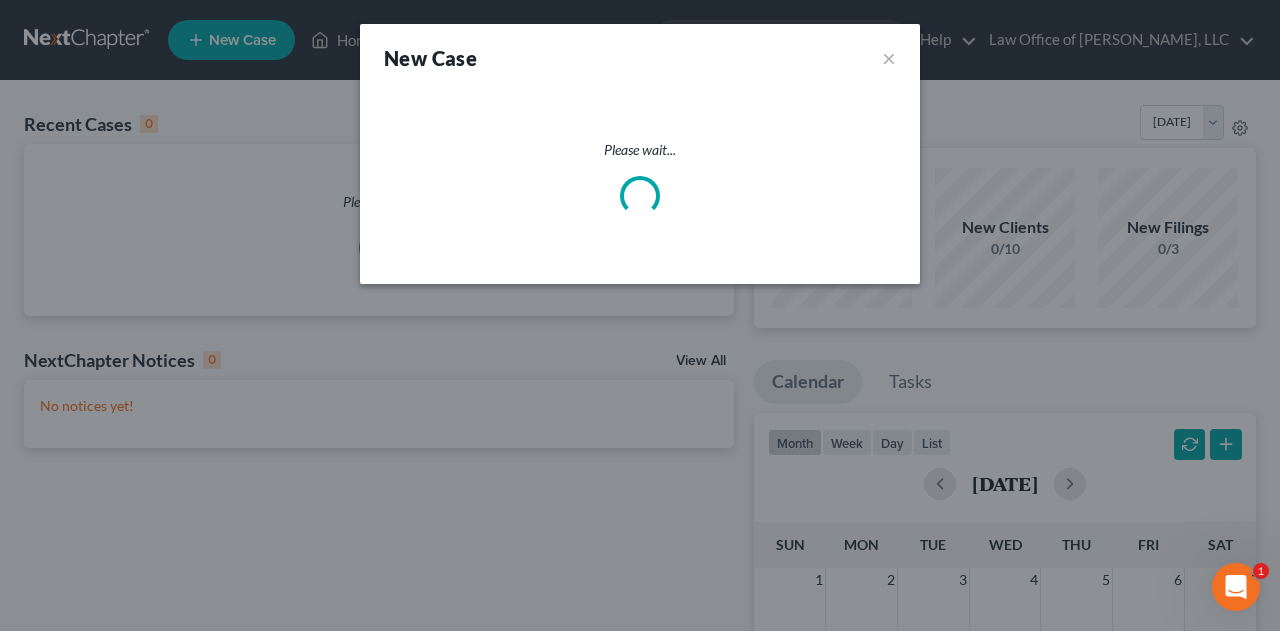 select on "28" 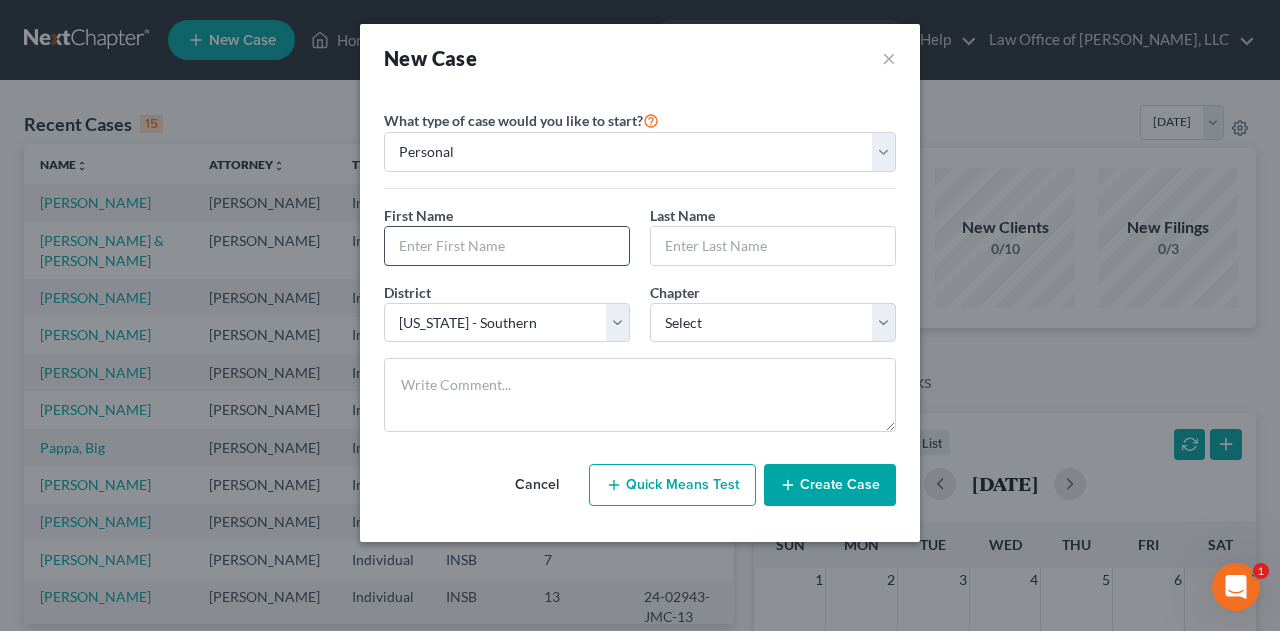click at bounding box center [507, 246] 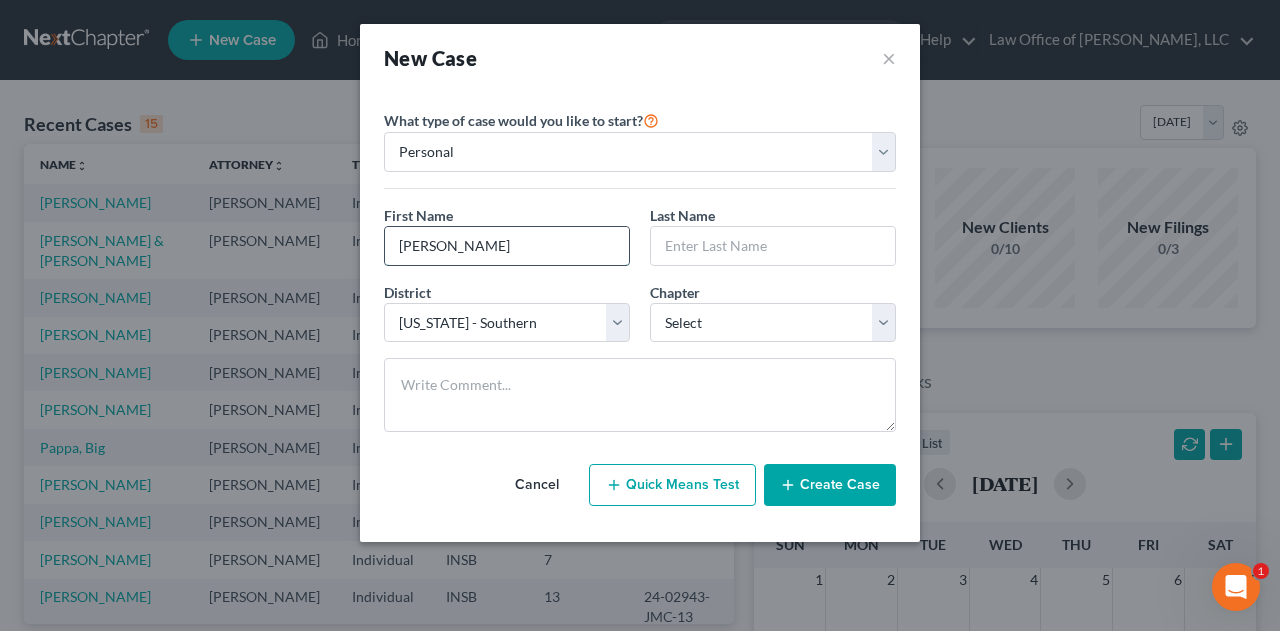 type on "[PERSON_NAME]" 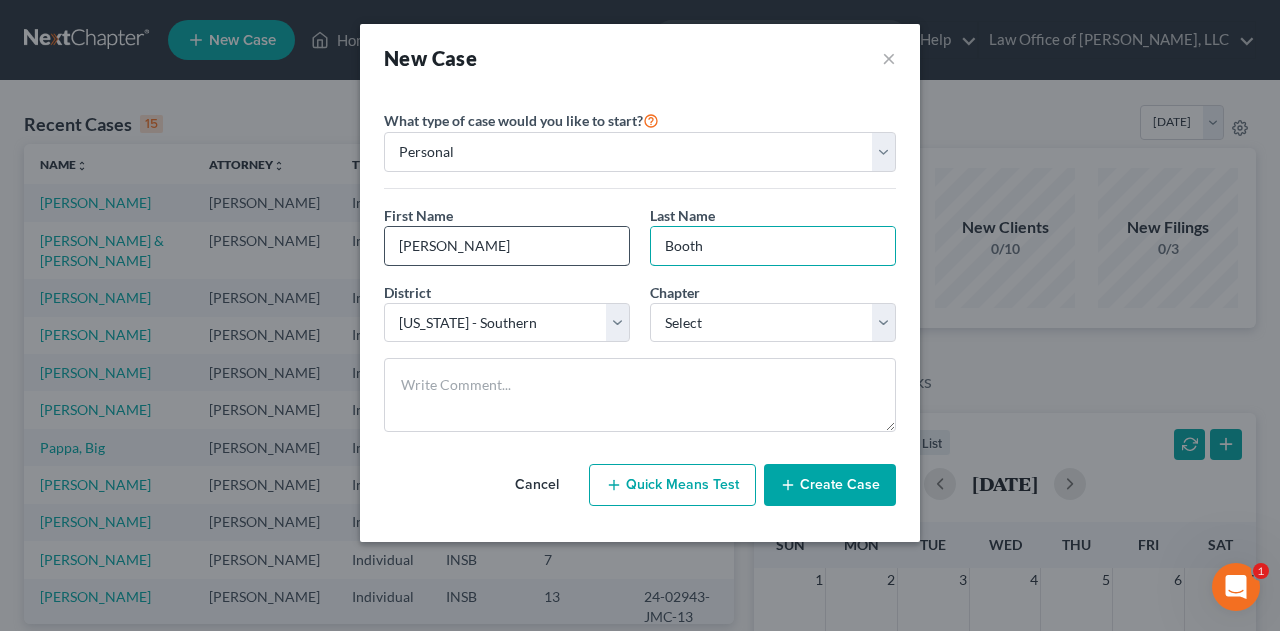 type on "Booth" 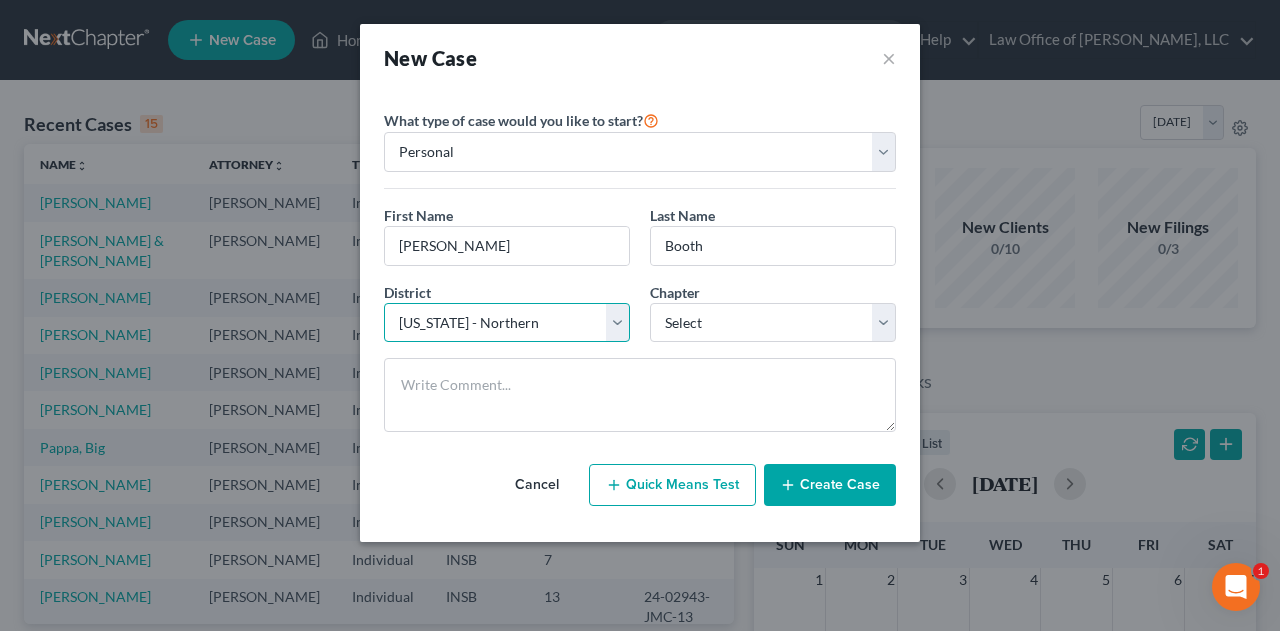 select on "28" 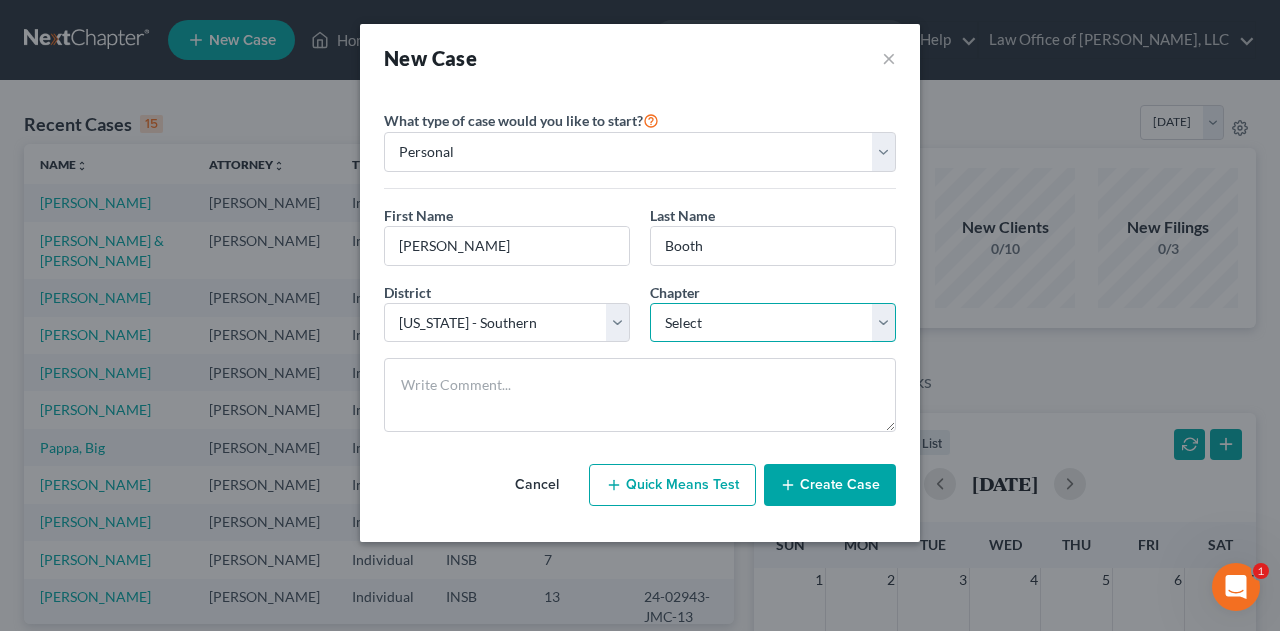 select on "0" 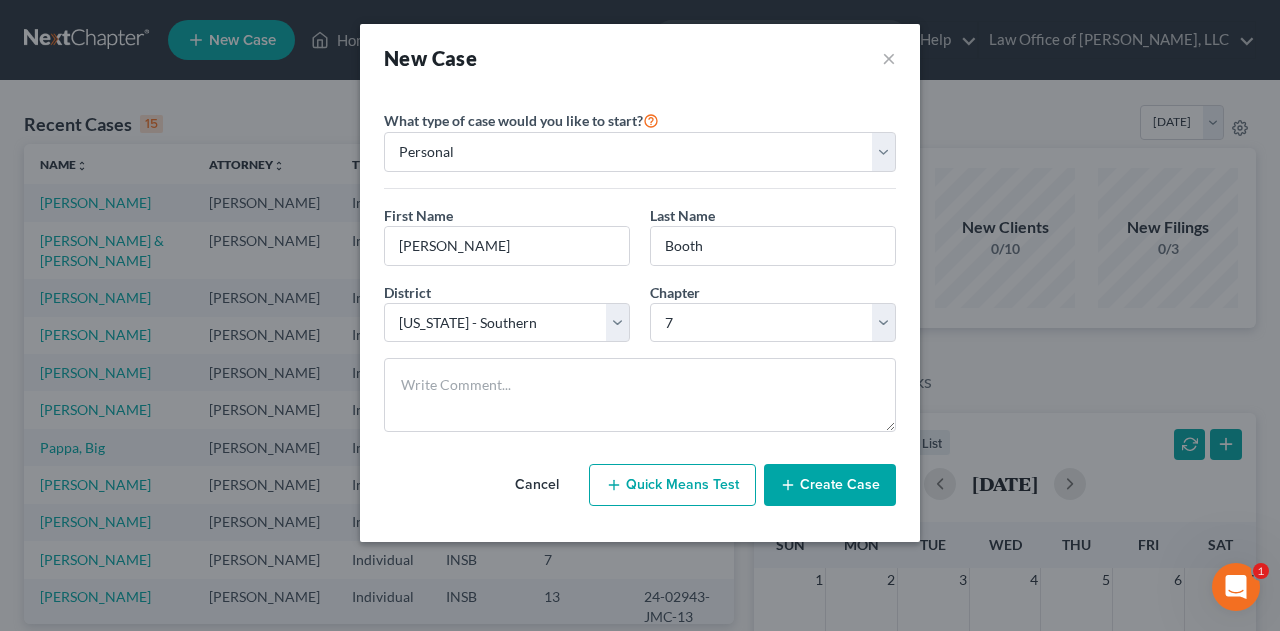 click 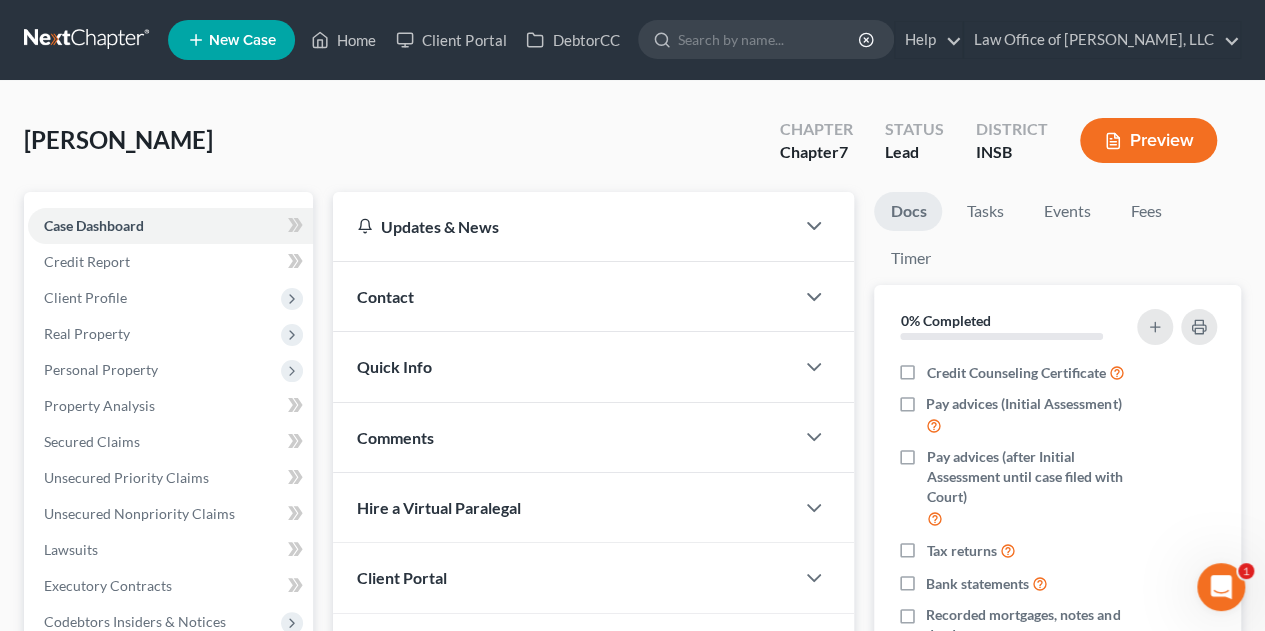 click on "Contact" at bounding box center [563, 296] 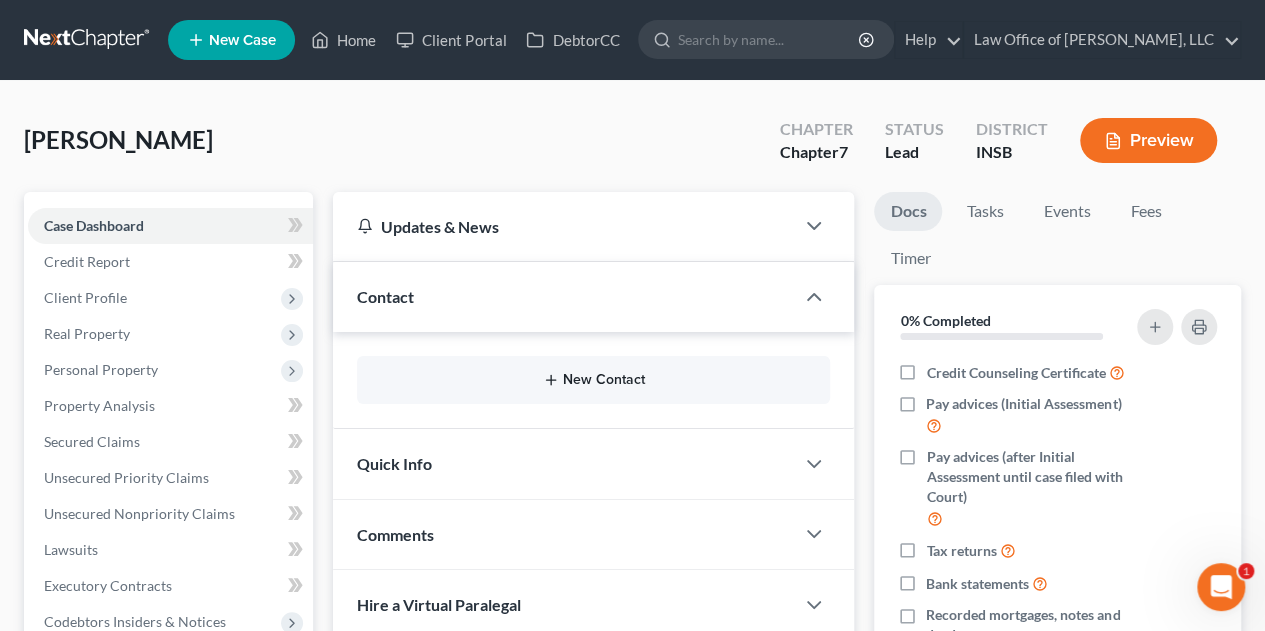 click on "New Contact" at bounding box center [593, 380] 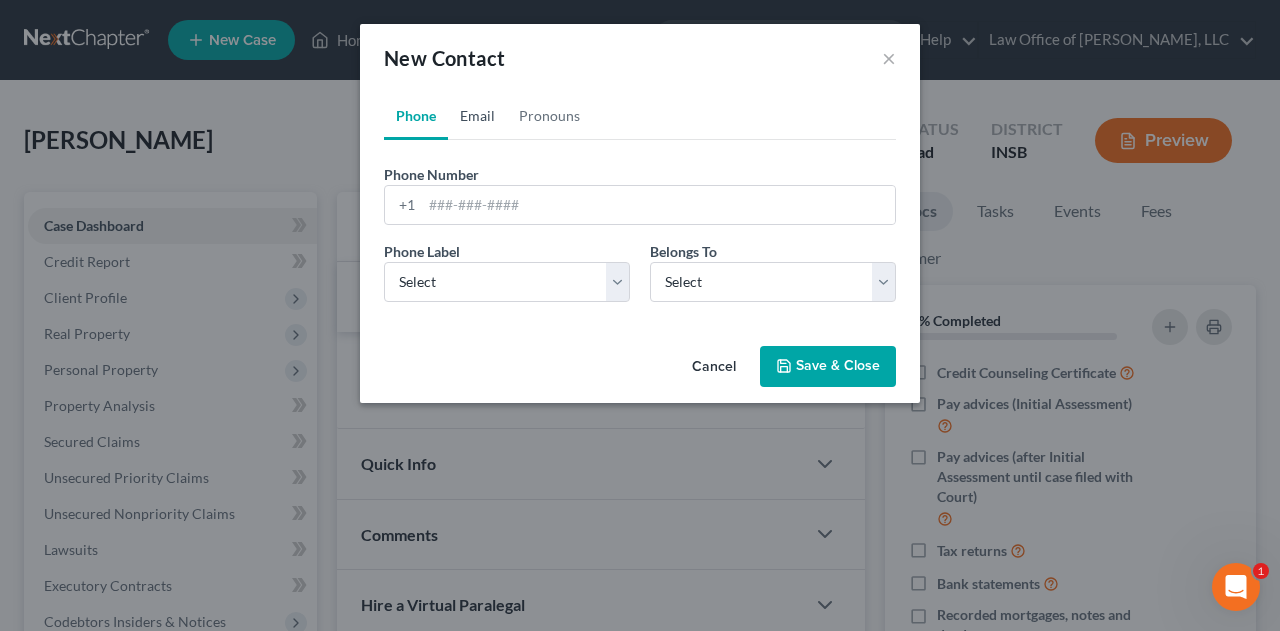 click on "Email" at bounding box center [477, 116] 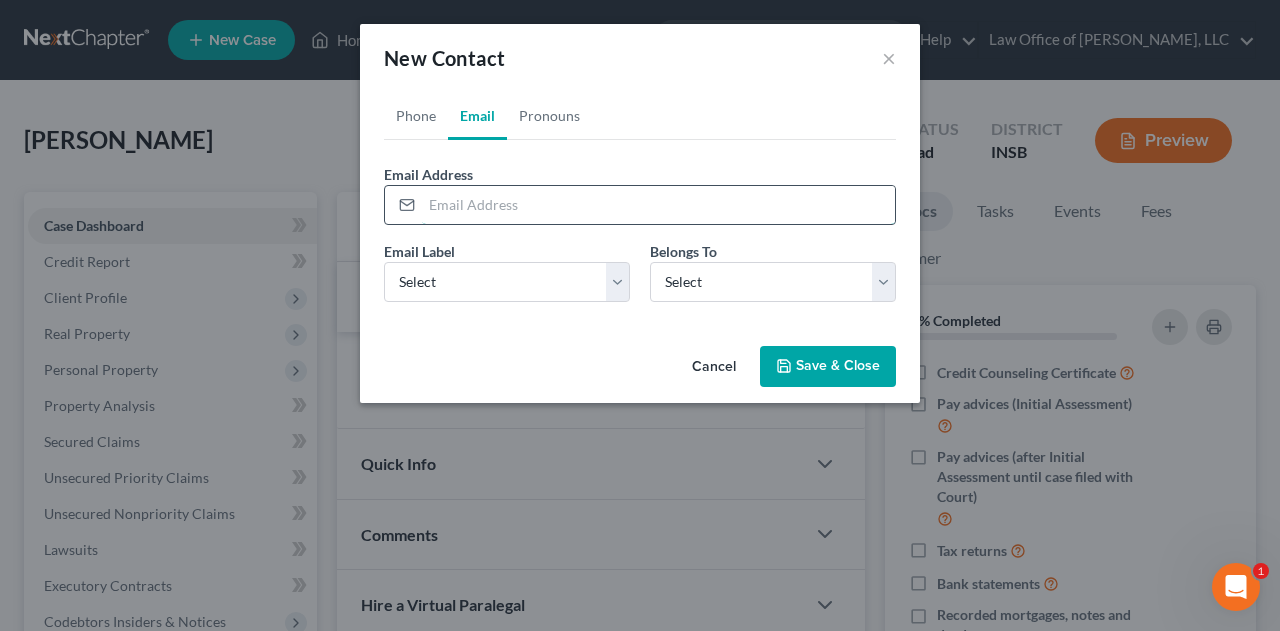 click at bounding box center (658, 205) 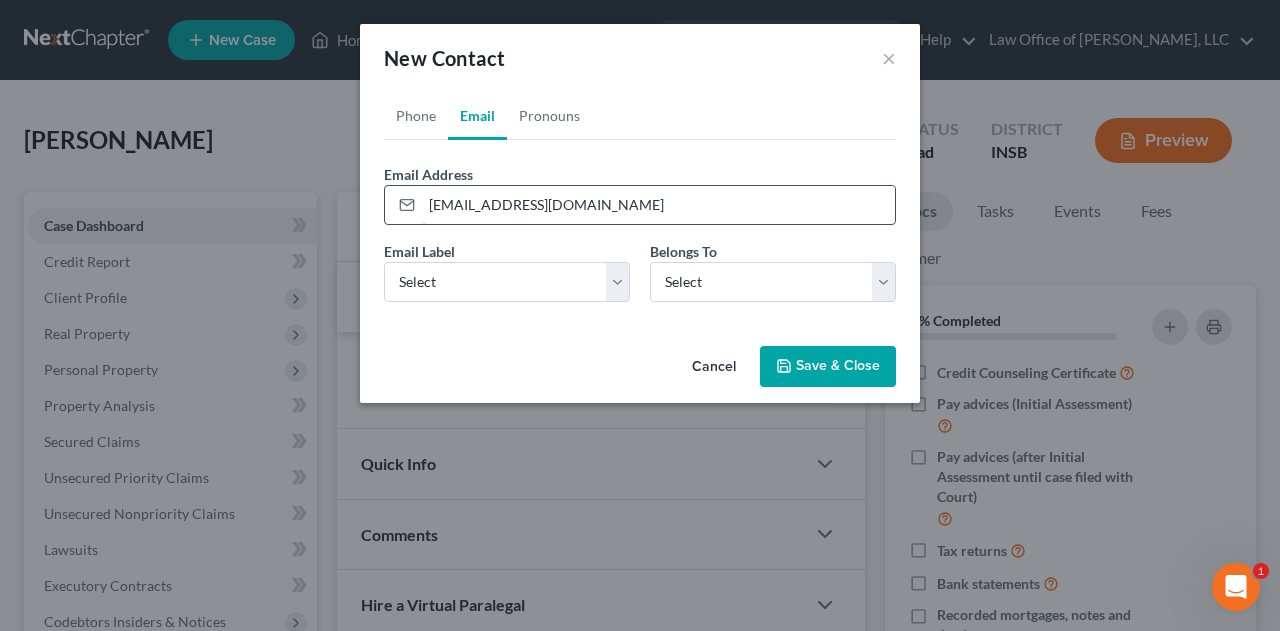 type on "[EMAIL_ADDRESS][DOMAIN_NAME]" 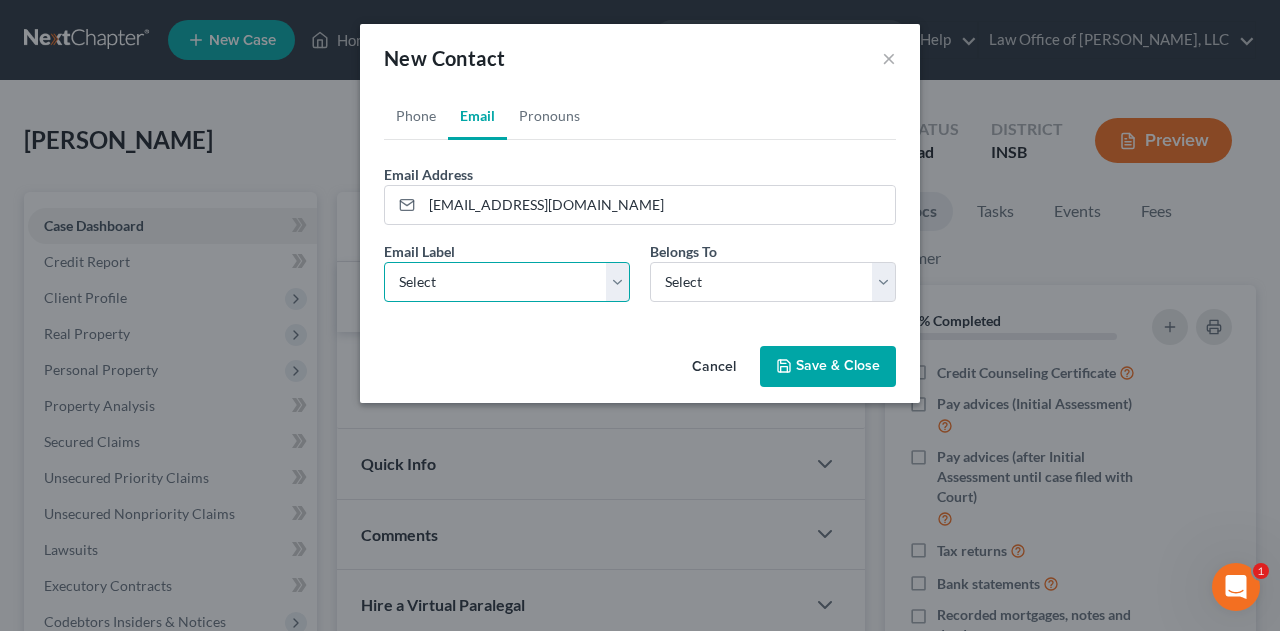 click on "Select Home Work Other" at bounding box center [507, 282] 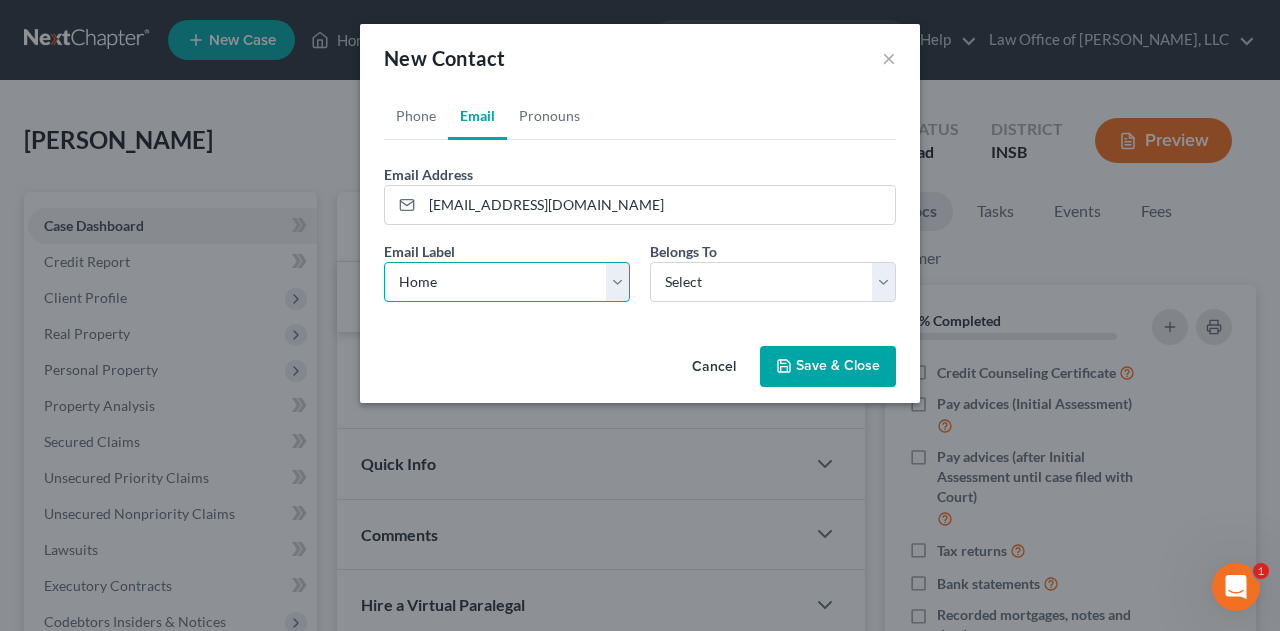 click on "Select Home Work Other" at bounding box center [507, 282] 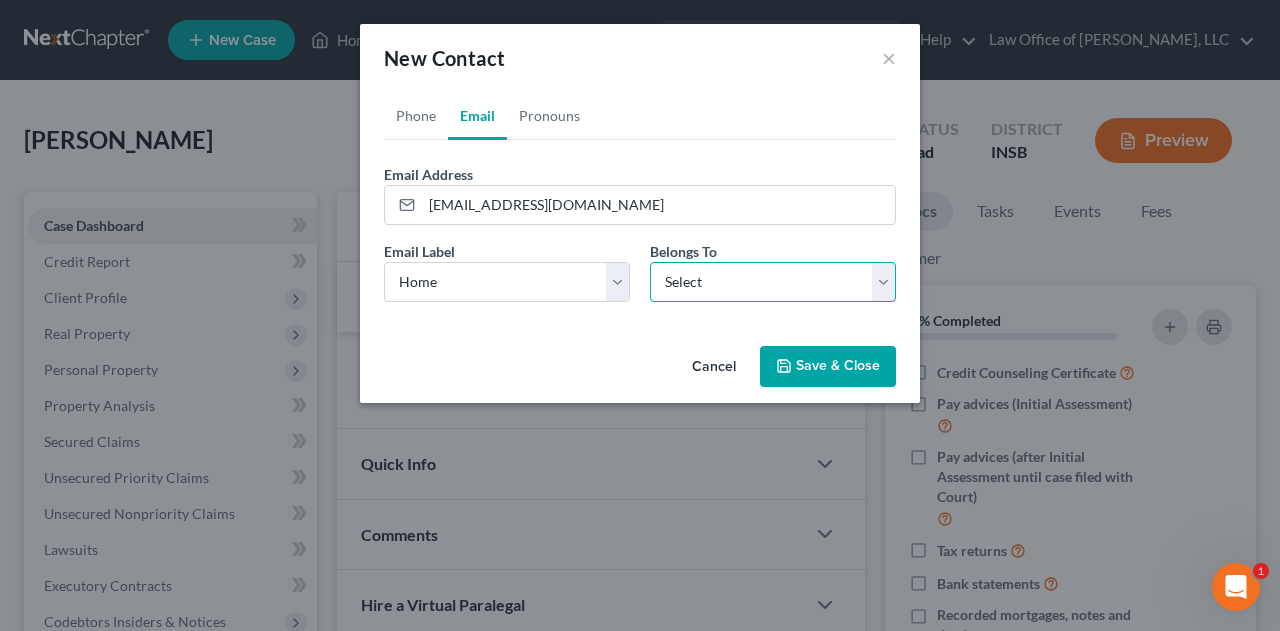 click on "Select Client Other" at bounding box center (773, 282) 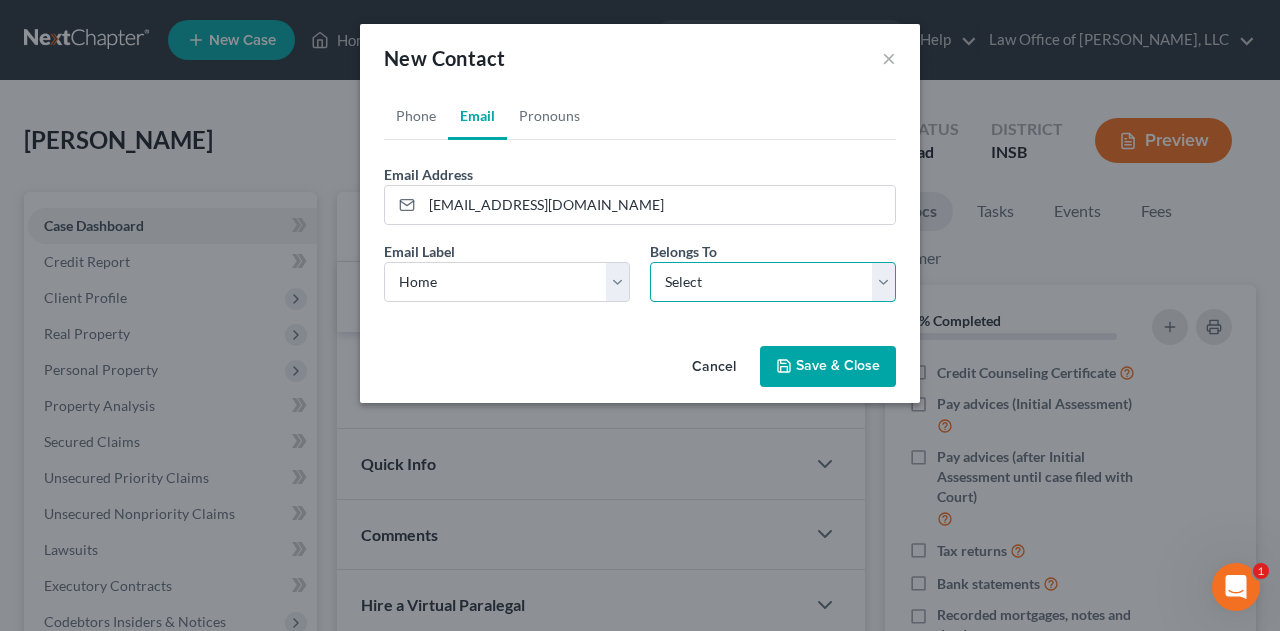 select on "0" 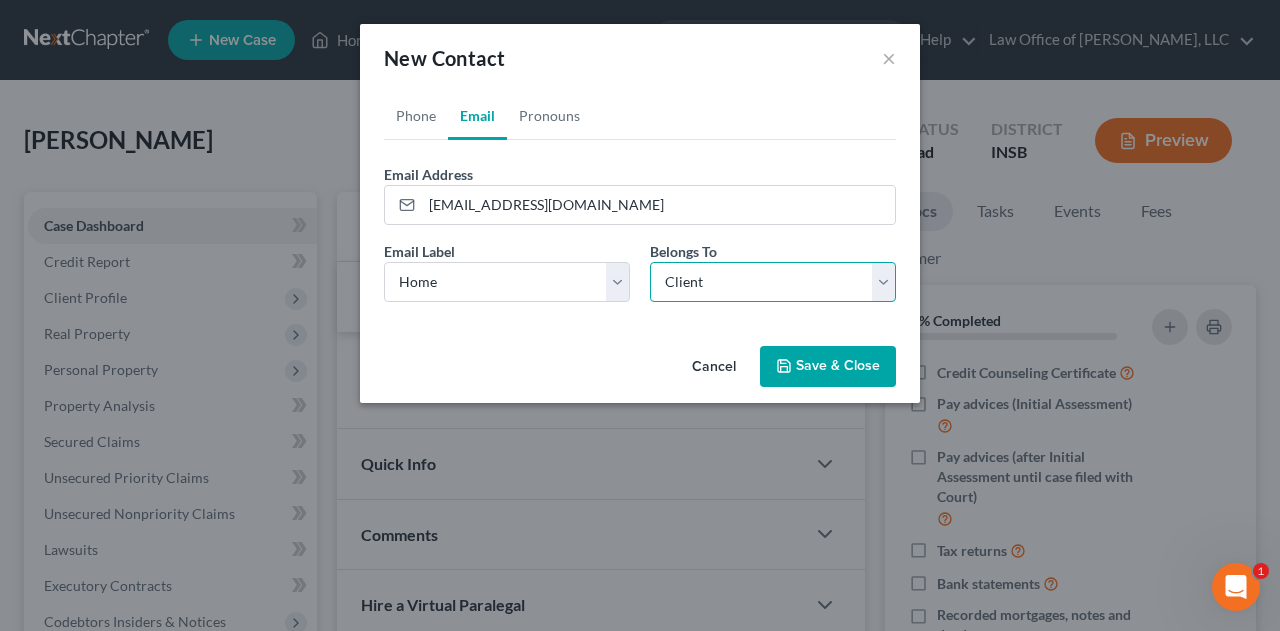 click on "Select Client Other" at bounding box center [773, 282] 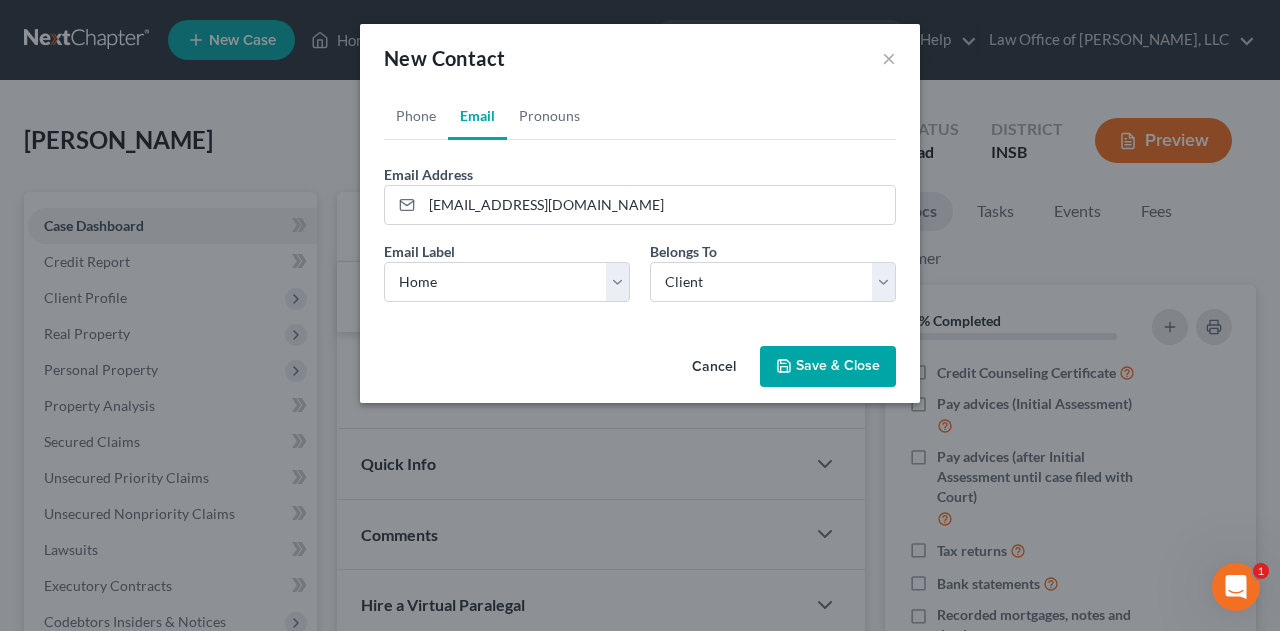 click on "Save & Close" at bounding box center (828, 367) 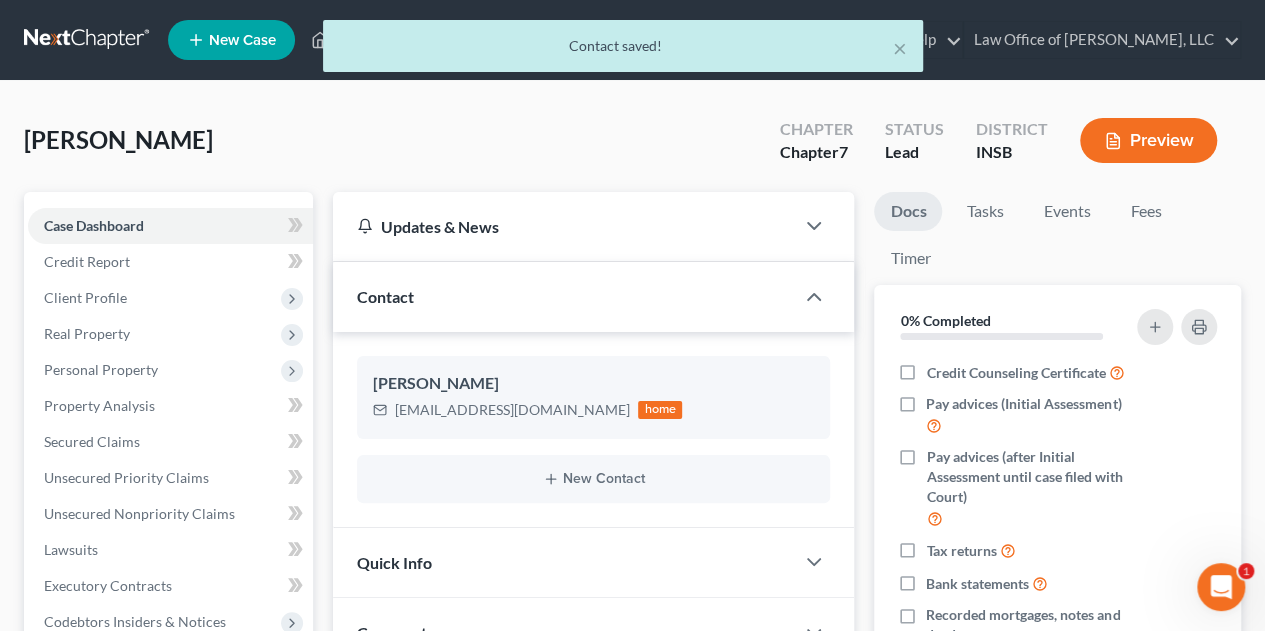 click on "Docs
Tasks
Events
Fees
Timer
0% Completed
Nothing here yet! Credit Counseling Certificate   Pay advices (Initial Assessment)   Pay advices (after Initial Assessment until case filed with Court)   Tax returns   Bank statements   Recorded mortgages, notes and deeds   Whole or Universal Life insurance policies   Retirement account statements   Drivers license & social security card   Income Documents   Appraisal reports   Separation agreements or decrees of divorces   Monthly Billing Statements
Hide Completed Tasks
Initial consultation Receive completed MyChapter Client Portal Receive documents Follow up appointment Review petition Signing appointment File petition Send notice of Bankruptcy to parties Cease and Desist Letters/Notice of Bankruptcy Calendar 341 Hearing and send notice to debtor(s) Request Reaffirmation Agreements Email client re items for document production Email document production to trustee Close file" at bounding box center [1057, 571] 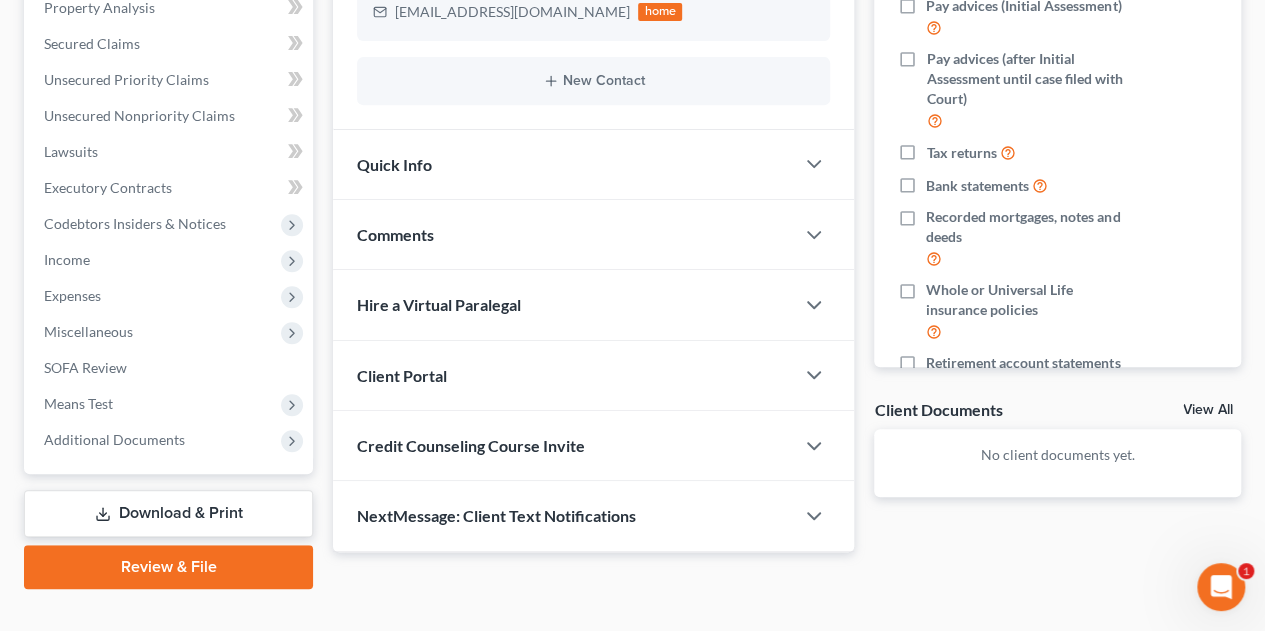 scroll, scrollTop: 400, scrollLeft: 0, axis: vertical 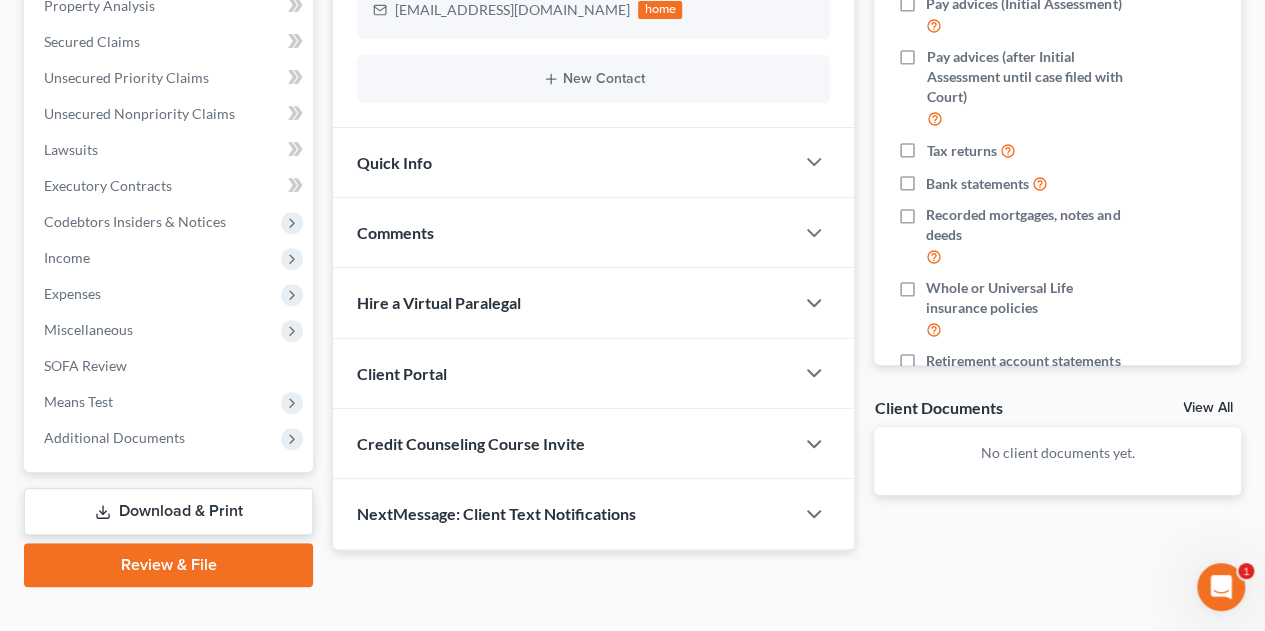 click on "Client Portal" at bounding box center [563, 373] 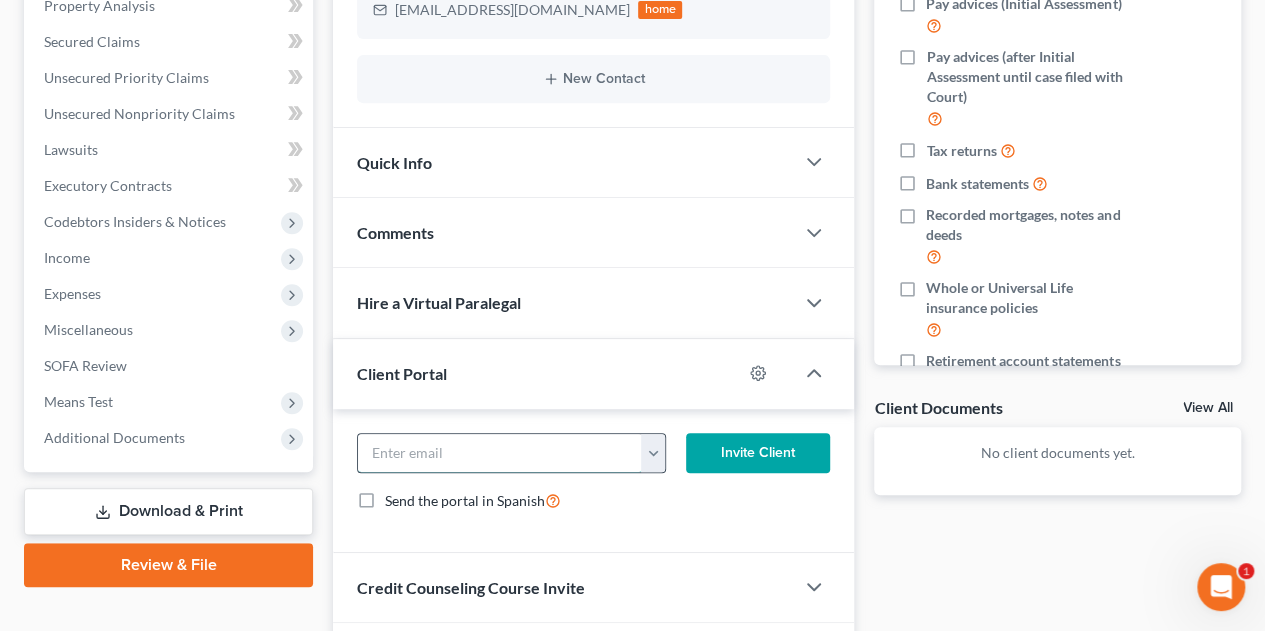 click at bounding box center [500, 453] 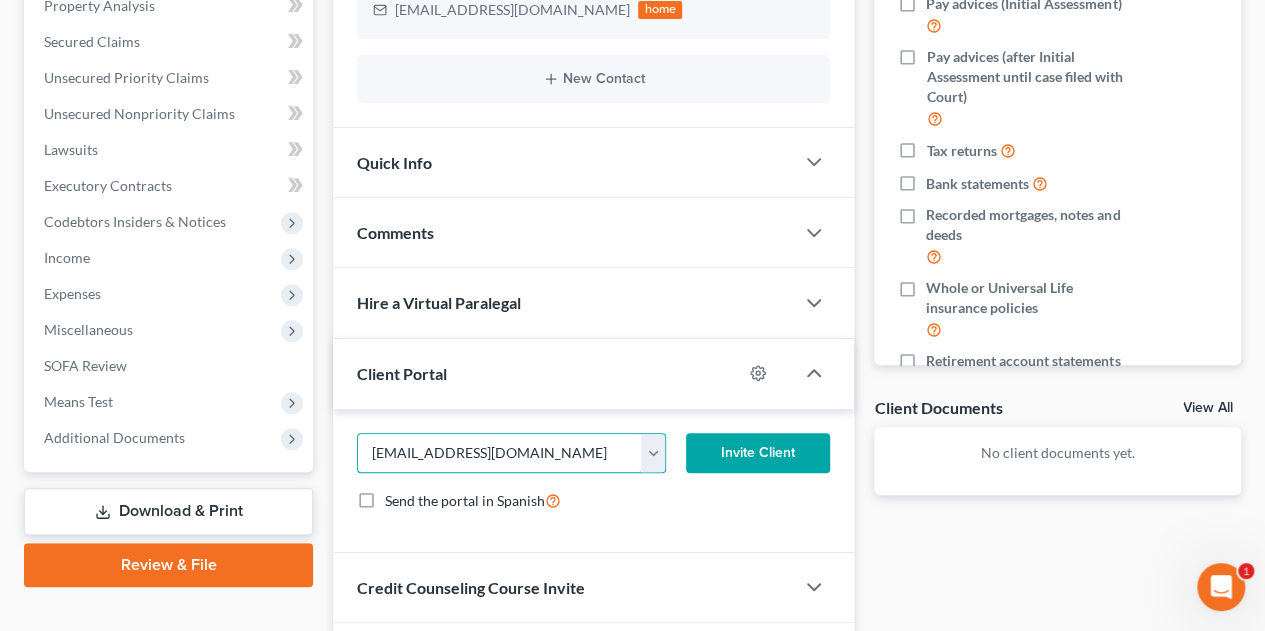 type on "[EMAIL_ADDRESS][DOMAIN_NAME]" 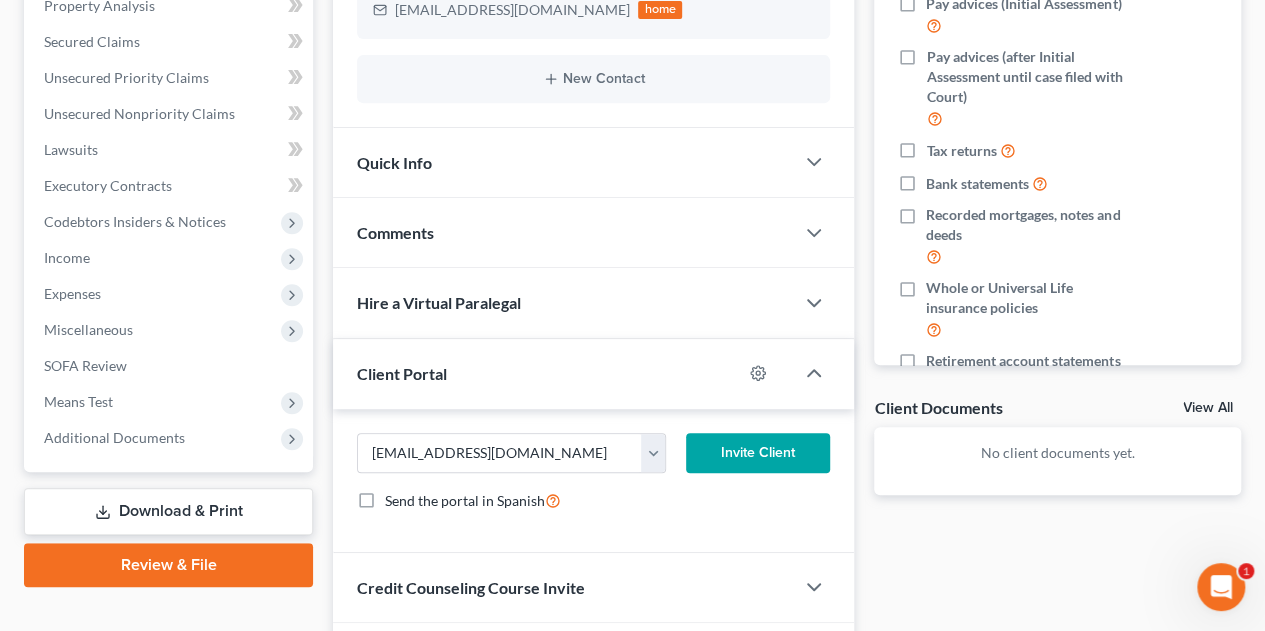 click on "Invite Client" at bounding box center (758, 453) 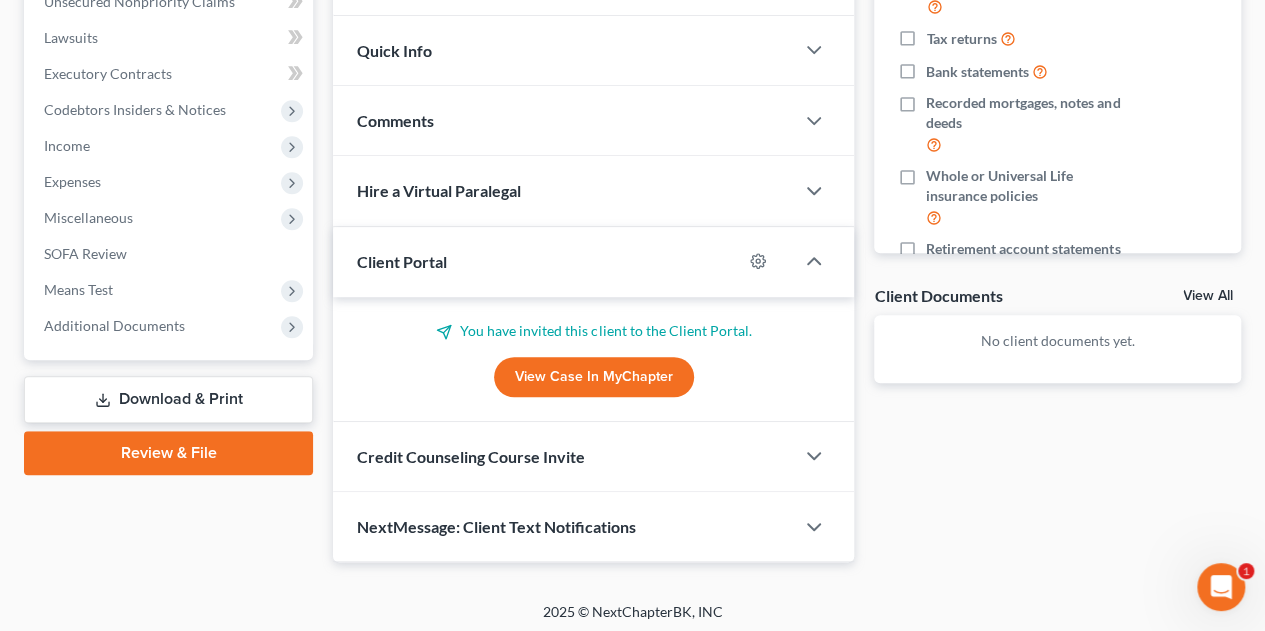 scroll, scrollTop: 515, scrollLeft: 0, axis: vertical 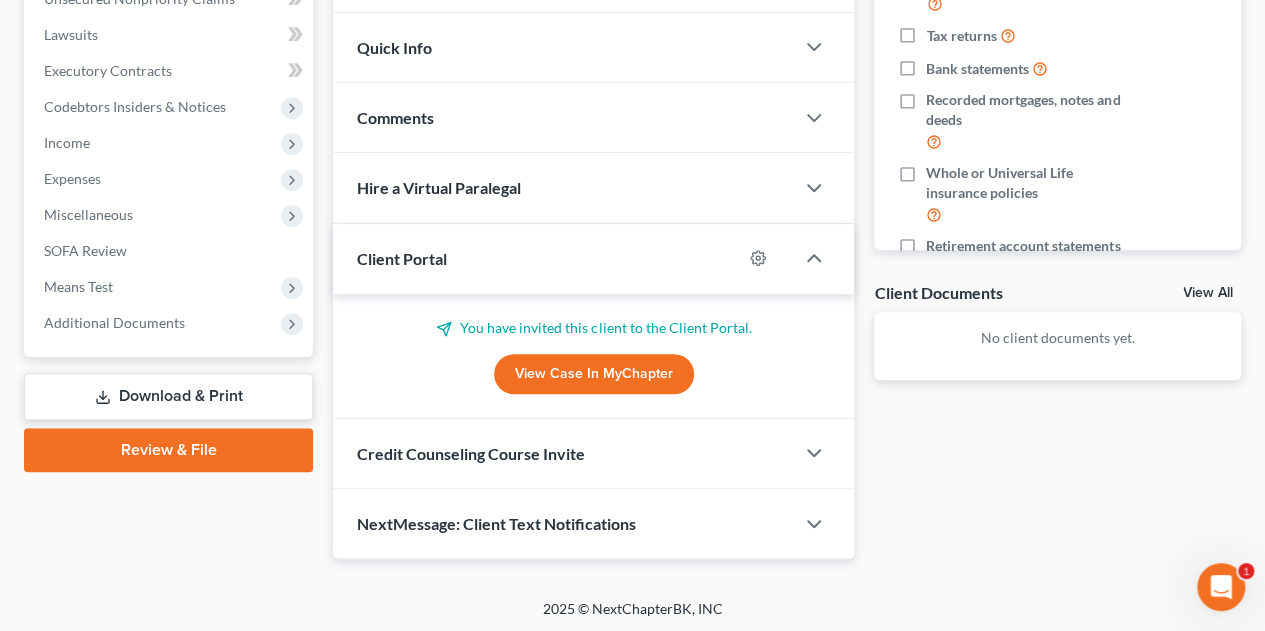 click on "Credit Counseling Course Invite" at bounding box center [563, 453] 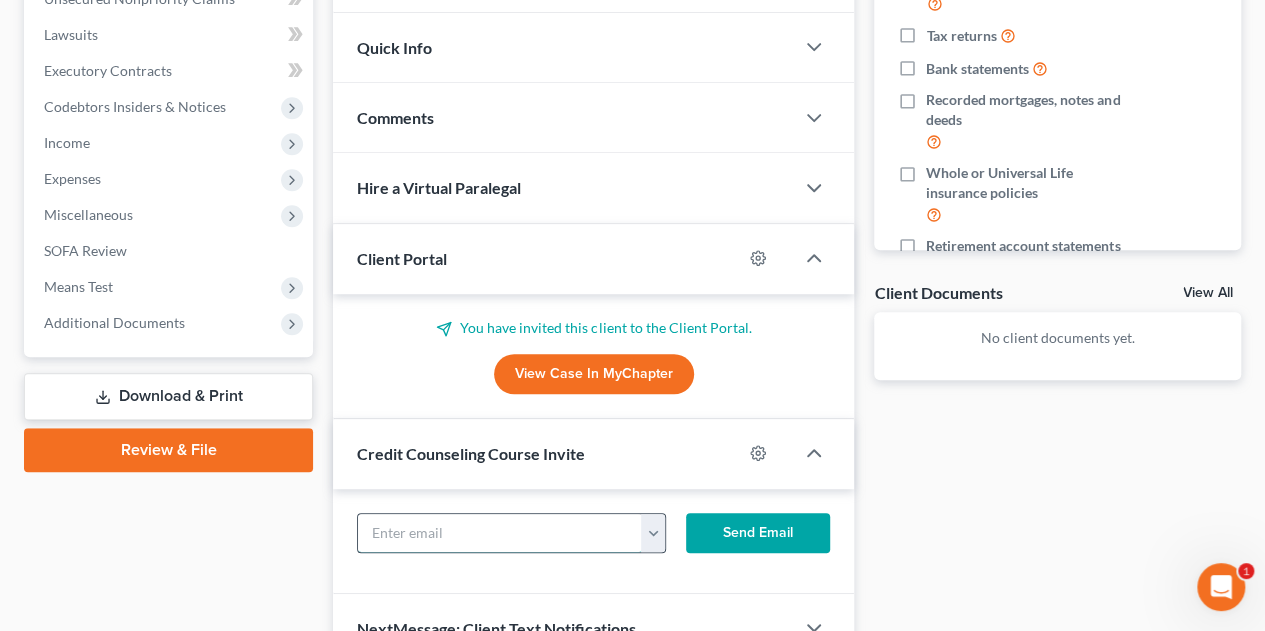 click at bounding box center [500, 533] 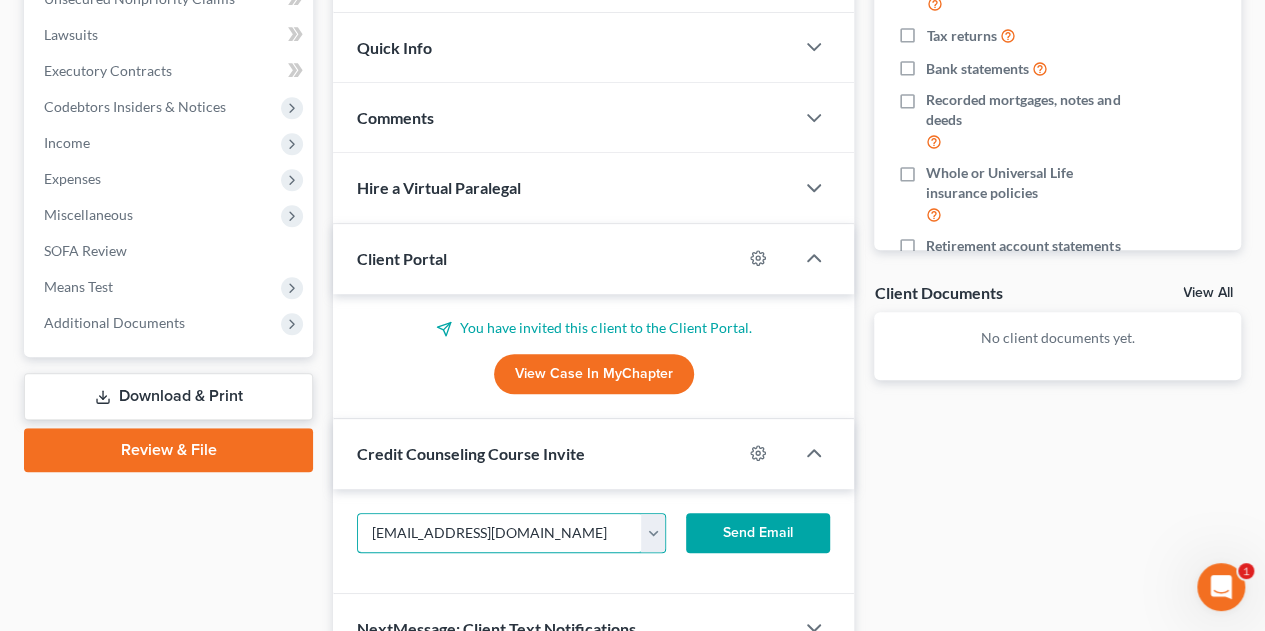 type on "[EMAIL_ADDRESS][DOMAIN_NAME]" 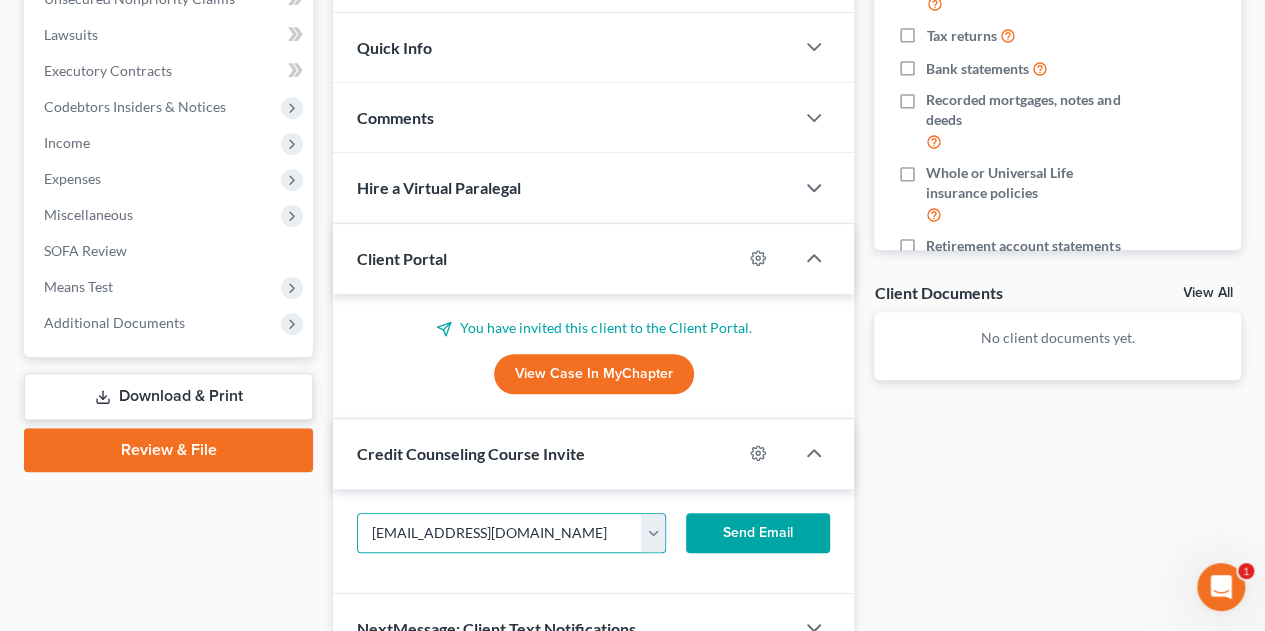 click on "Send Email" at bounding box center (758, 533) 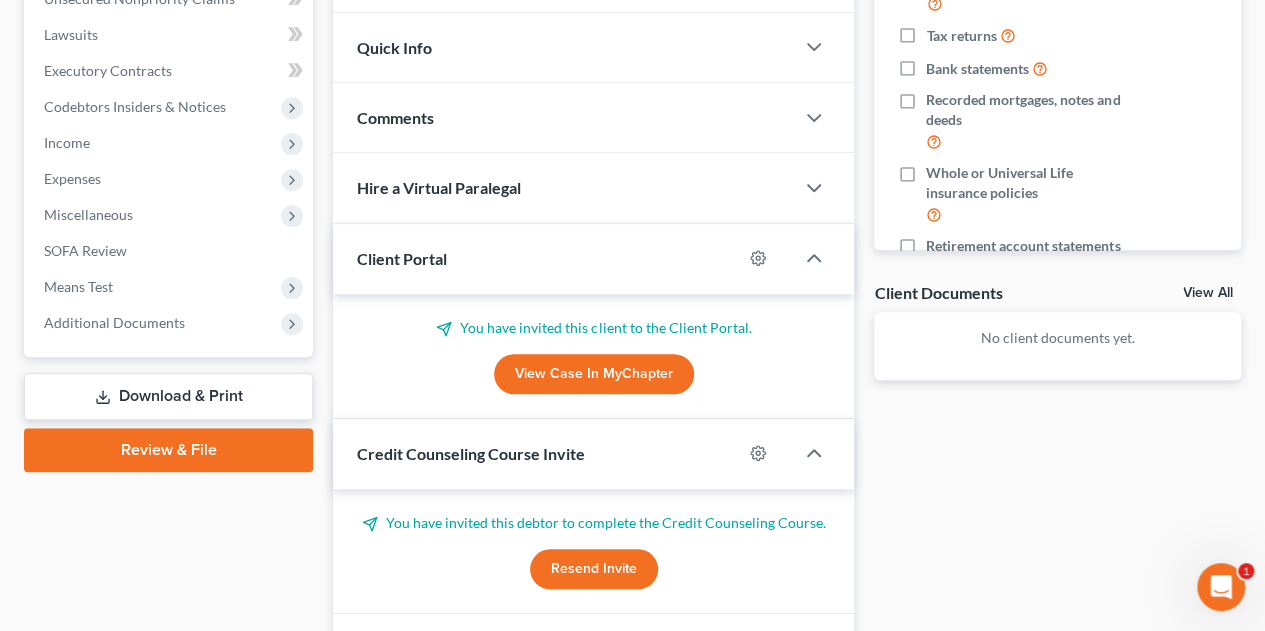 click on "Docs
Tasks
Events
Fees
Timer
0% Completed
Nothing here yet! Credit Counseling Certificate   Pay advices (Initial Assessment)   Pay advices (after Initial Assessment until case filed with Court)   Tax returns   Bank statements   Recorded mortgages, notes and deeds   Whole or Universal Life insurance policies   Retirement account statements   Drivers license & social security card   Income Documents   Appraisal reports   Separation agreements or decrees of divorces   Monthly Billing Statements
Hide Completed Tasks
Initial consultation Receive completed MyChapter Client Portal Receive documents Follow up appointment Review petition Signing appointment File petition Send notice of Bankruptcy to parties Cease and Desist Letters/Notice of Bankruptcy Calendar 341 Hearing and send notice to debtor(s) Request Reaffirmation Agreements Email client re items for document production Email document production to trustee Close file" at bounding box center (1057, 180) 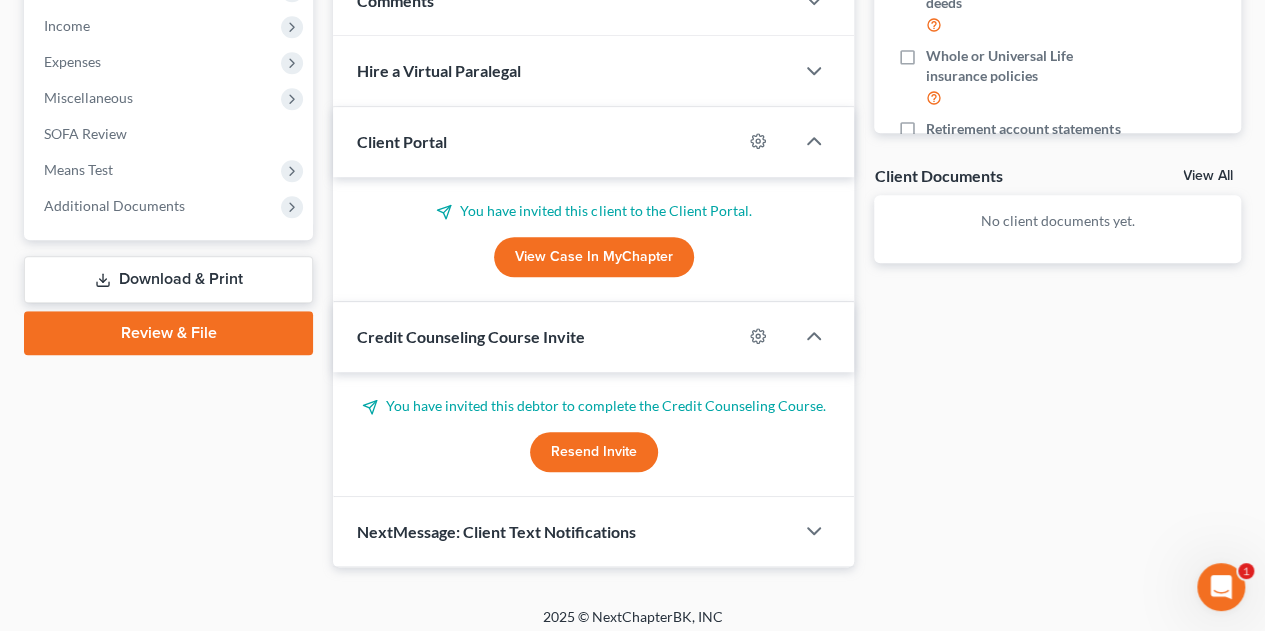scroll, scrollTop: 639, scrollLeft: 0, axis: vertical 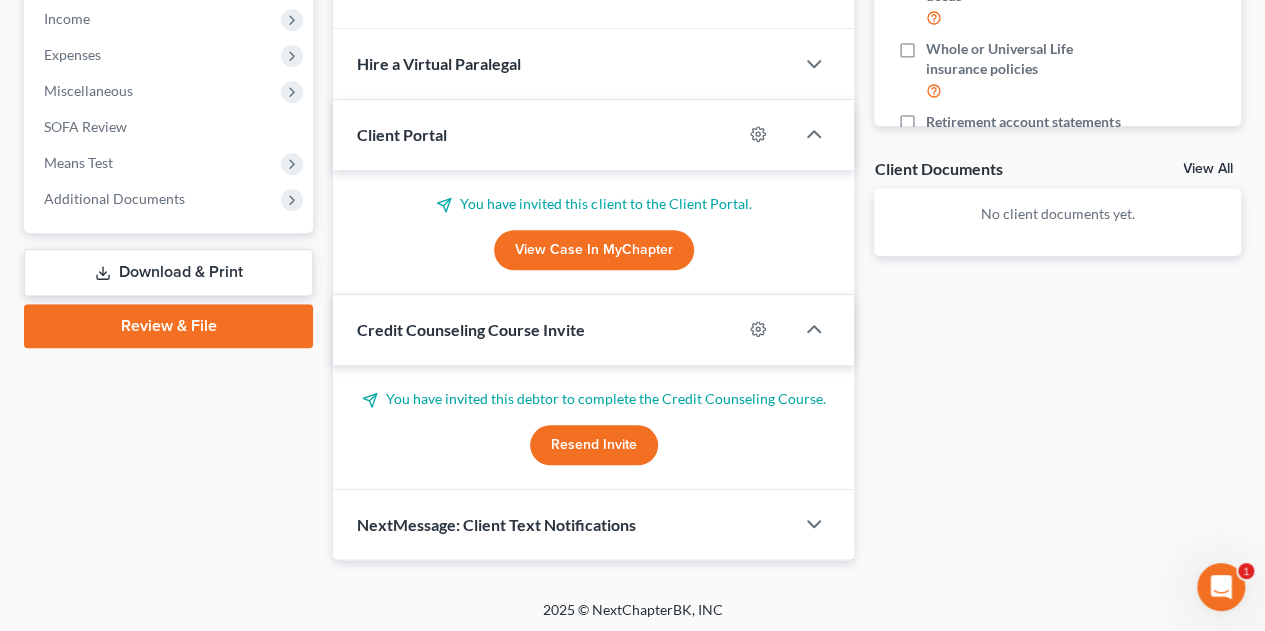 click on "NextMessage: Client Text Notifications" at bounding box center [496, 524] 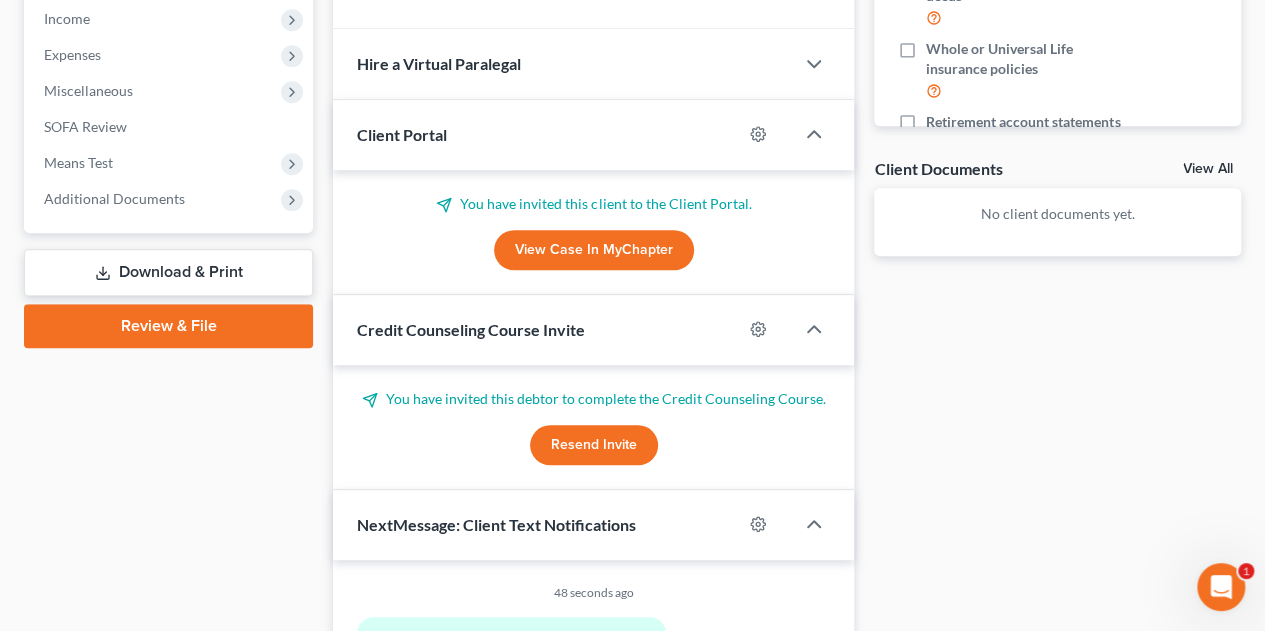 click on "Docs
Tasks
Events
Fees
Timer
0% Completed
Nothing here yet! Credit Counseling Certificate   Pay advices (Initial Assessment)   Pay advices (after Initial Assessment until case filed with Court)   Tax returns   Bank statements   Recorded mortgages, notes and deeds   Whole or Universal Life insurance policies   Retirement account statements   Drivers license & social security card   Income Documents   Appraisal reports   Separation agreements or decrees of divorces   Monthly Billing Statements
Hide Completed Tasks
Initial consultation Receive completed MyChapter Client Portal Receive documents Follow up appointment Review petition Signing appointment File petition Send notice of Bankruptcy to parties Cease and Desist Letters/Notice of Bankruptcy Calendar 341 Hearing and send notice to debtor(s) Request Reaffirmation Agreements Email client re items for document production Email document production to trustee Close file" at bounding box center [1057, 151] 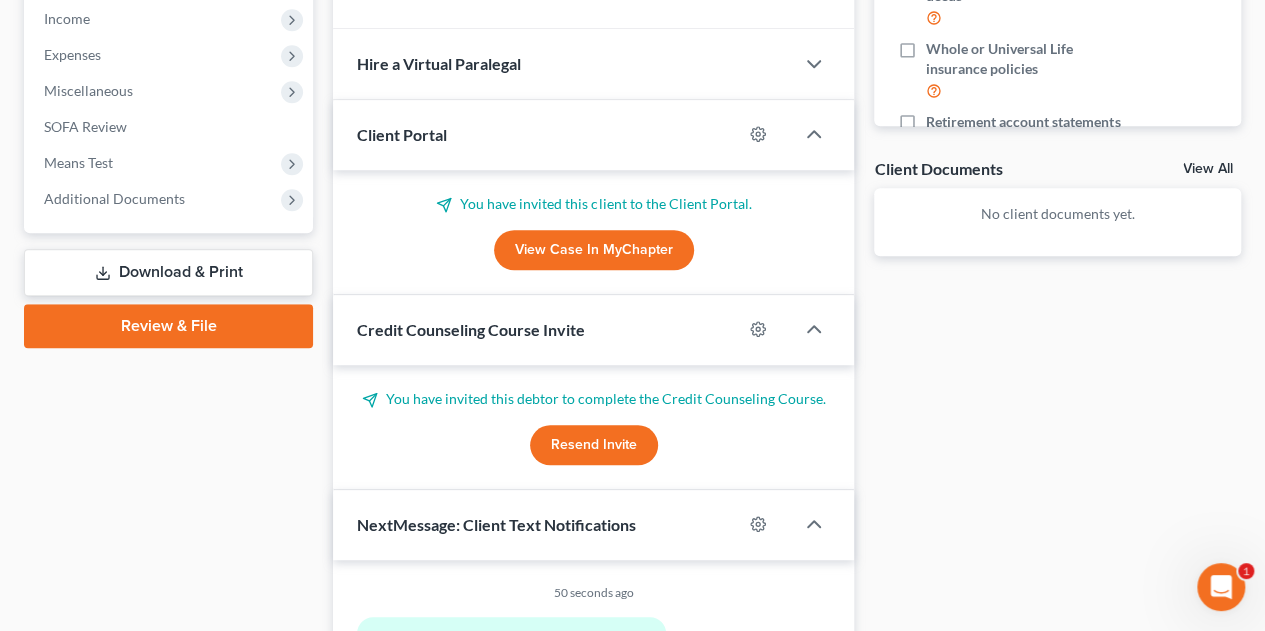 scroll, scrollTop: 829, scrollLeft: 0, axis: vertical 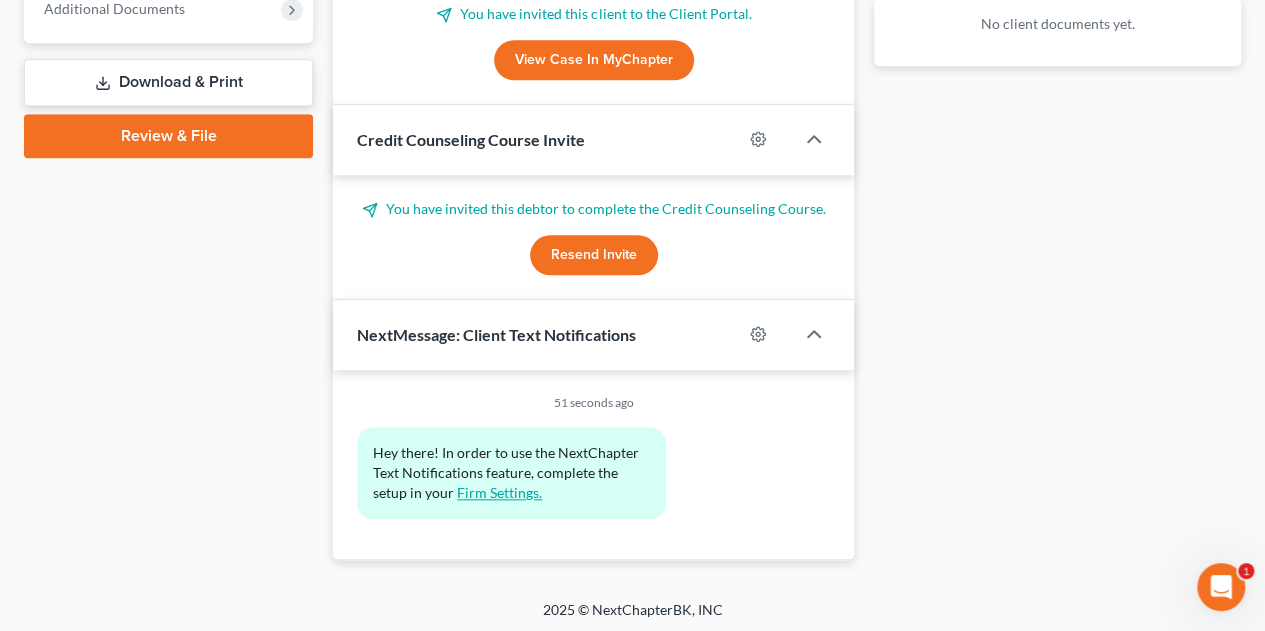 click on "Firm Settings." at bounding box center (499, 492) 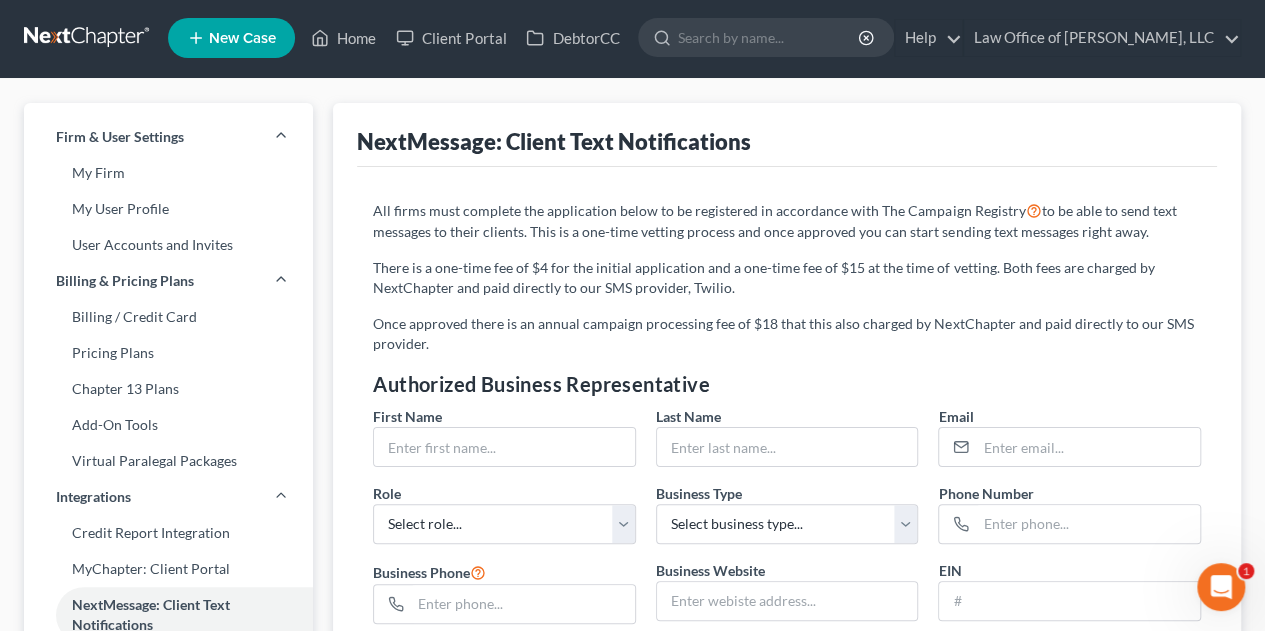 scroll, scrollTop: 0, scrollLeft: 0, axis: both 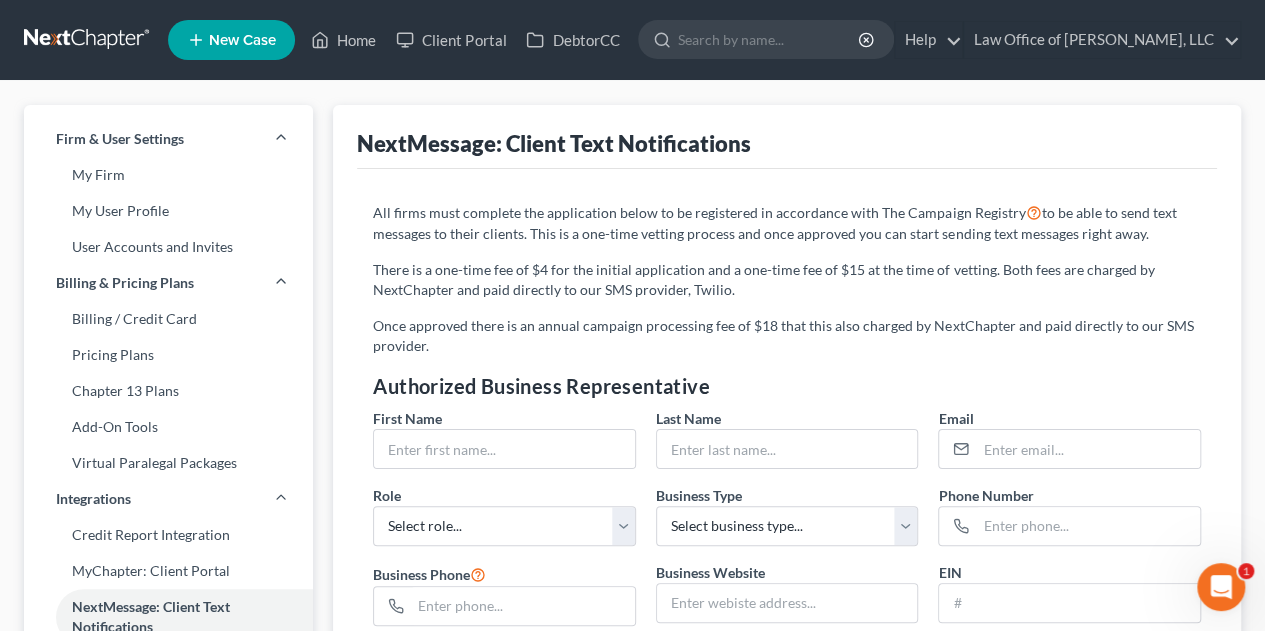 click on "All firms must complete the application below to be registered in accordance with The Campaign Registry   to be able to send text messages to their clients. This is a one-time vetting process and once approved you can start sending text messages right away. There is a one-time fee of $4 for the initial application and a one-time fee of $15 at the time of vetting. Both fees are charged by NextChapter and paid directly to our SMS provider, Twilio. Once approved there is an annual campaign processing fee of $18 that this also charged by NextChapter and paid directly to our SMS provider." at bounding box center (787, 286) 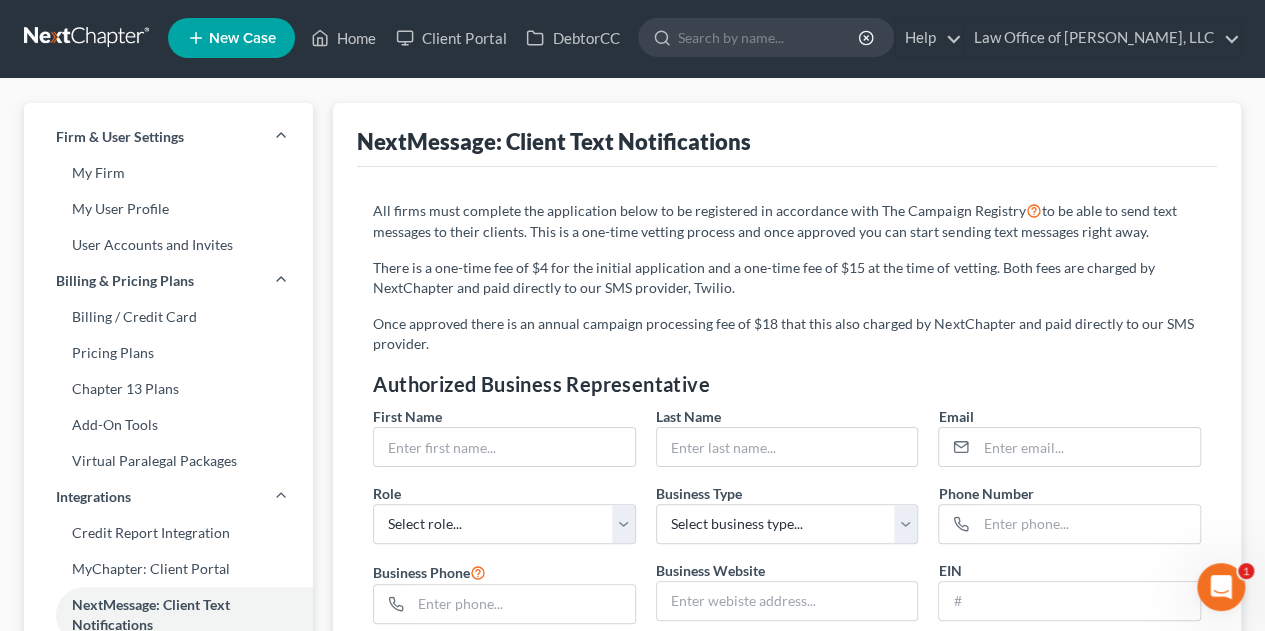 scroll, scrollTop: 0, scrollLeft: 0, axis: both 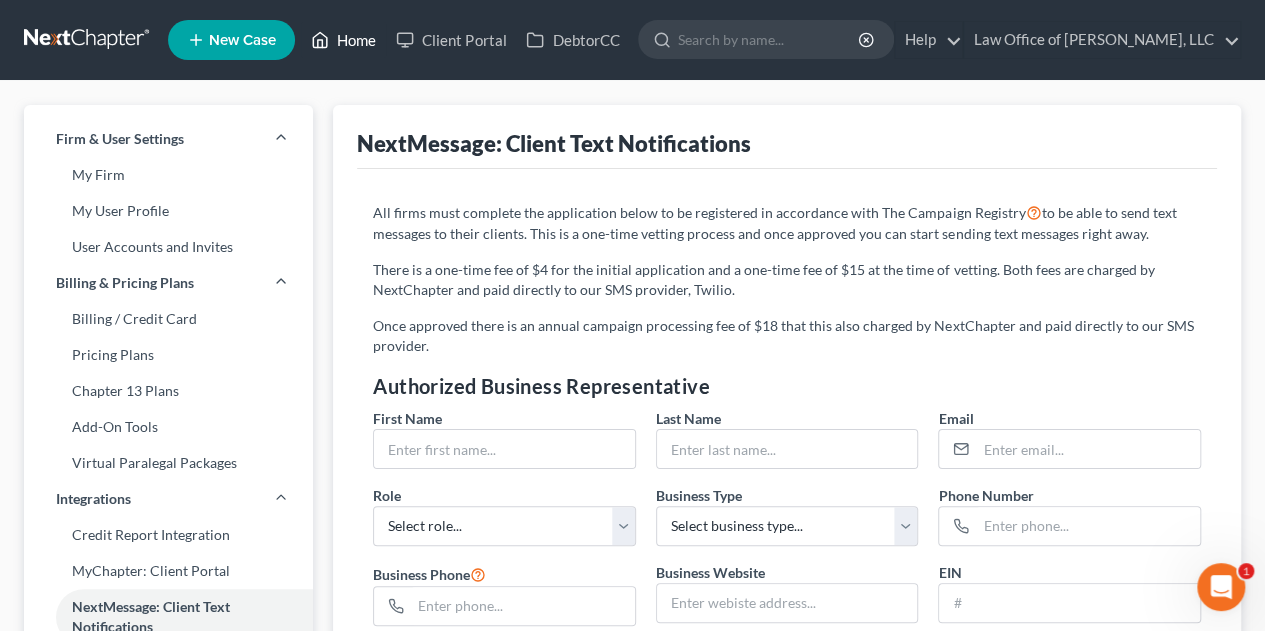 click on "Home" at bounding box center [343, 40] 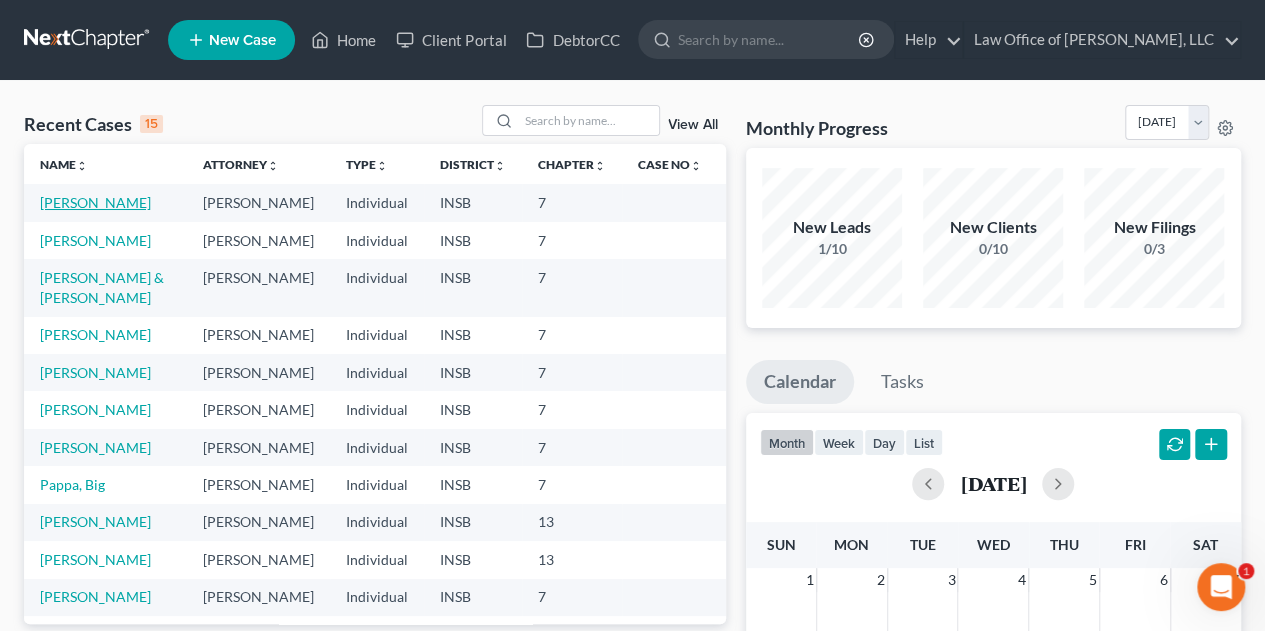 click on "[PERSON_NAME]" at bounding box center [95, 202] 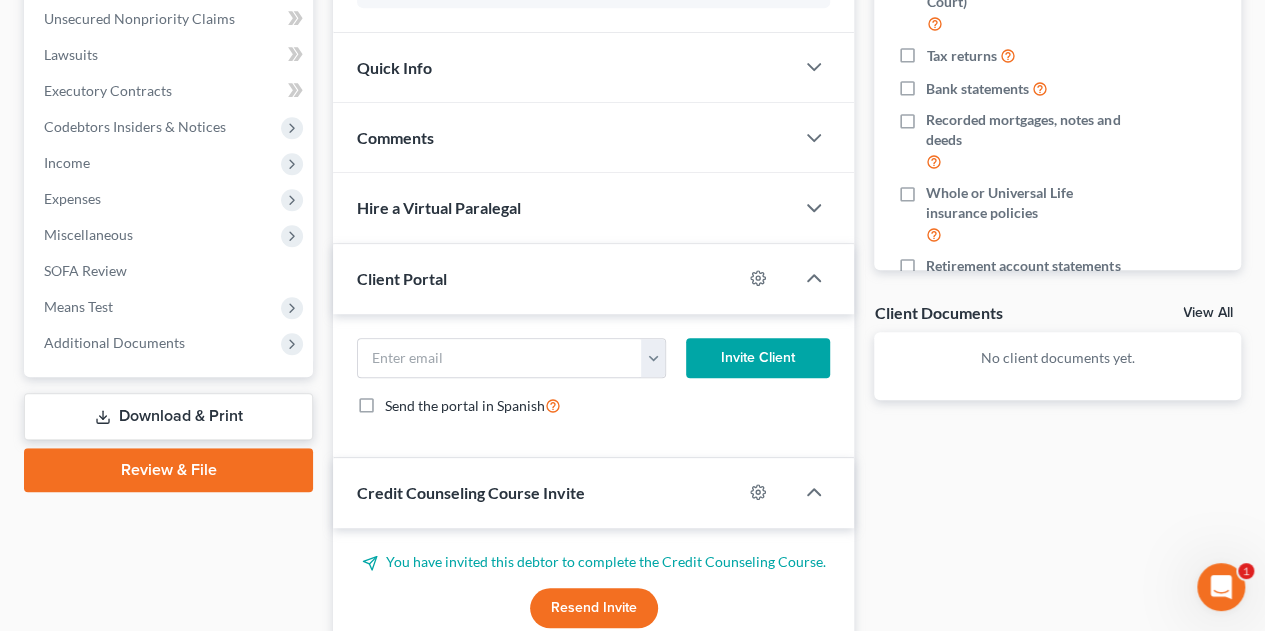 scroll, scrollTop: 552, scrollLeft: 0, axis: vertical 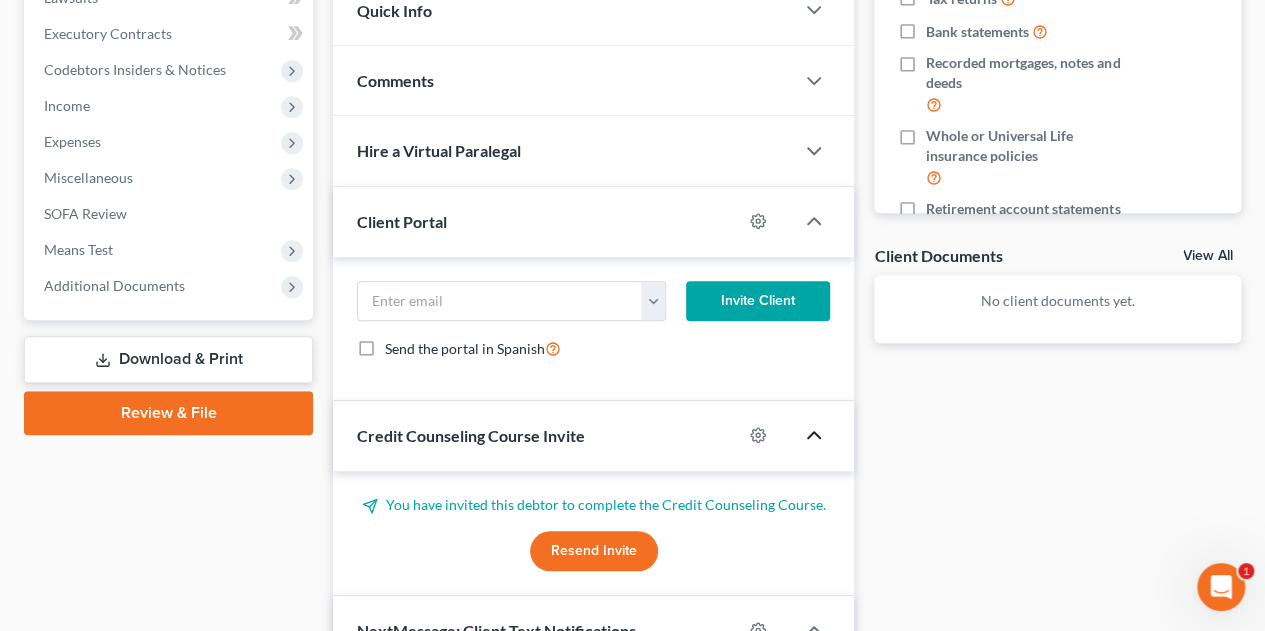 click 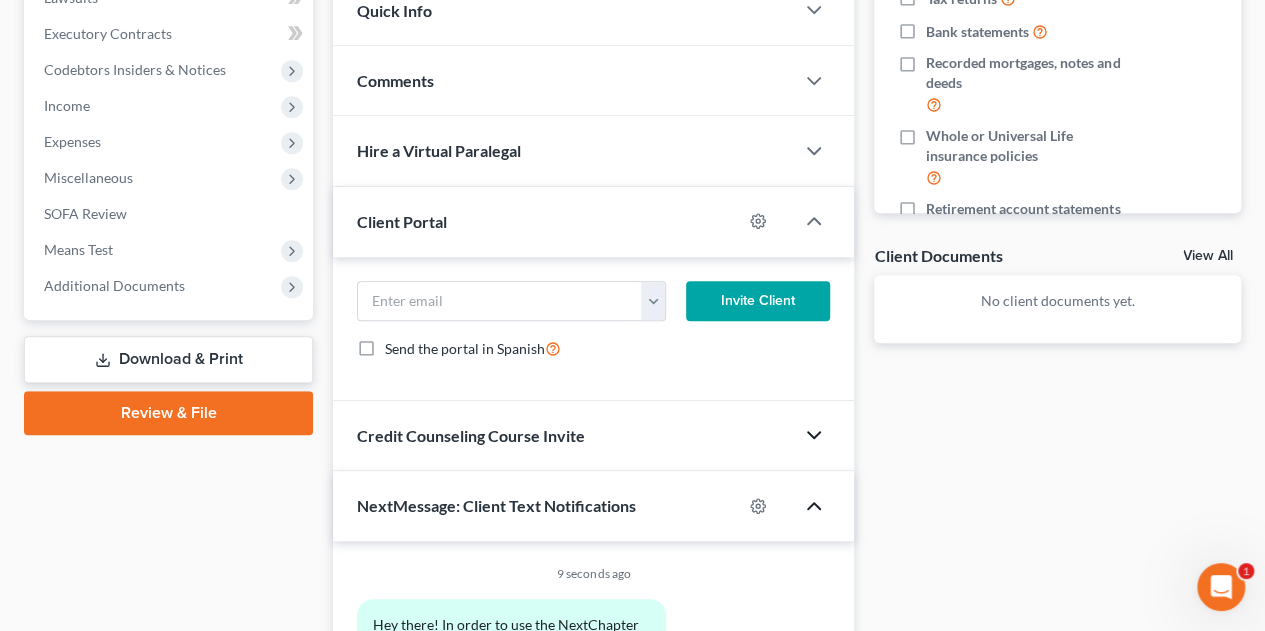 click 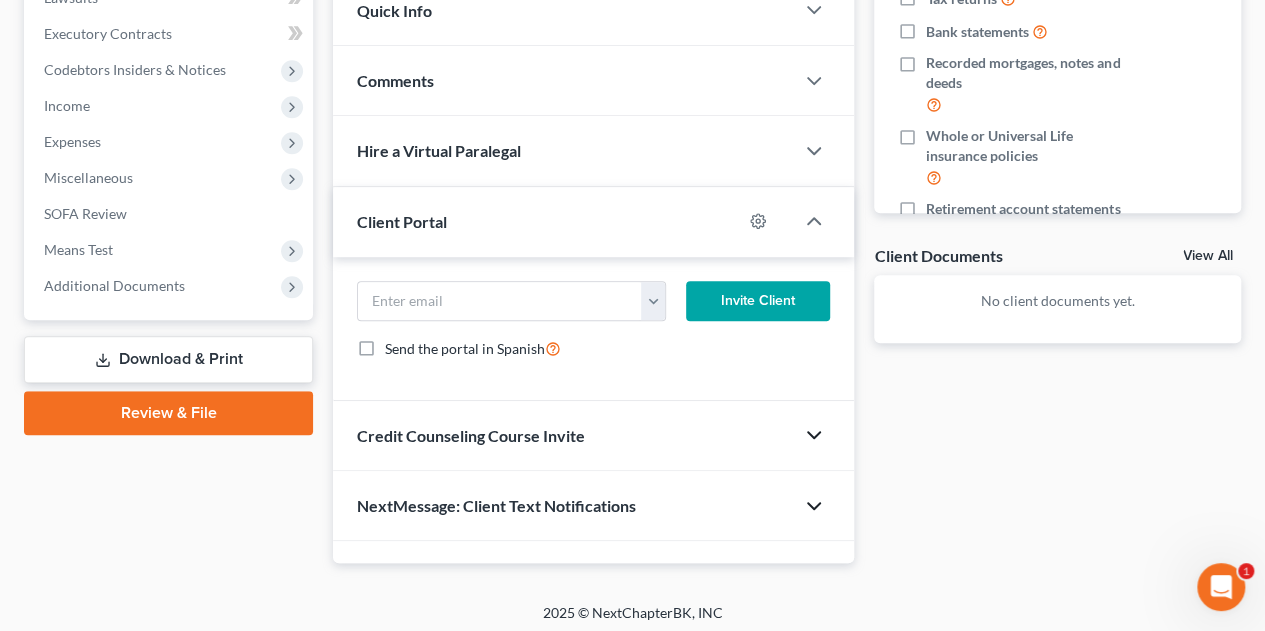 scroll, scrollTop: 534, scrollLeft: 0, axis: vertical 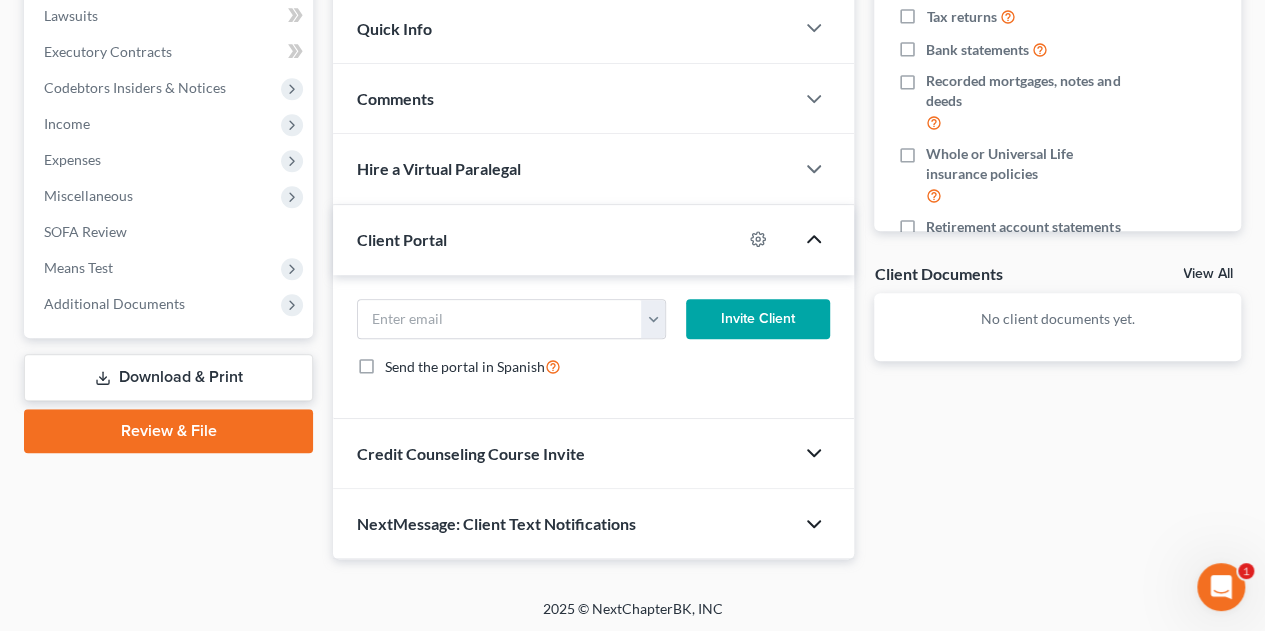 click 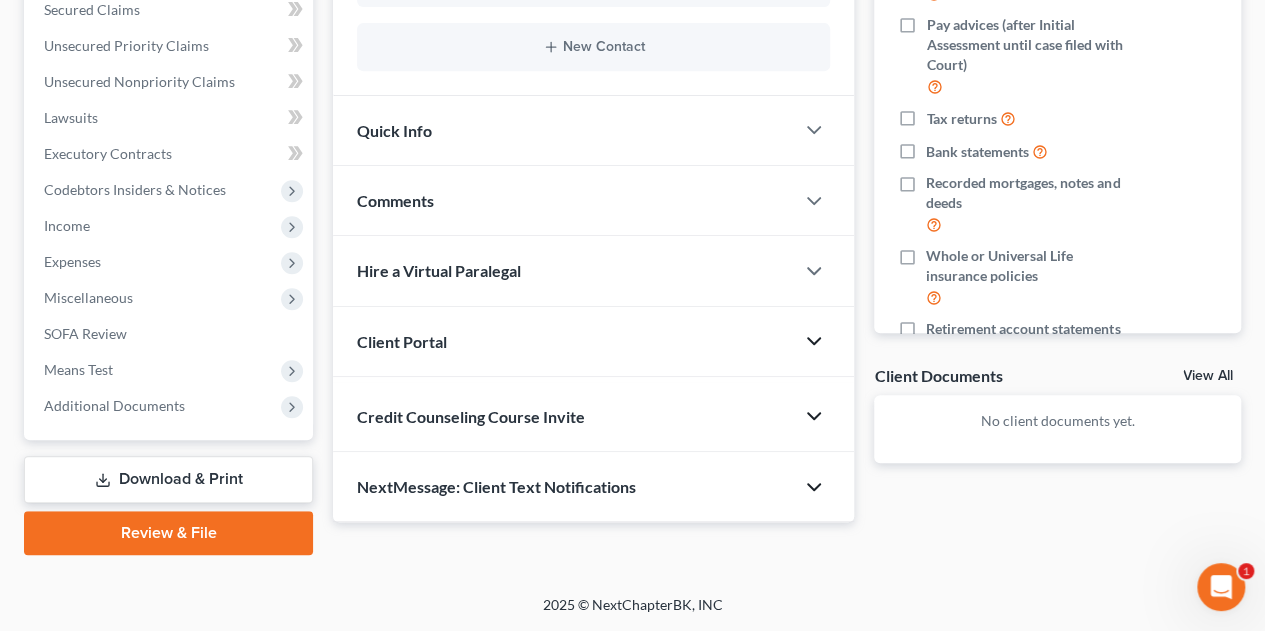 scroll, scrollTop: 429, scrollLeft: 0, axis: vertical 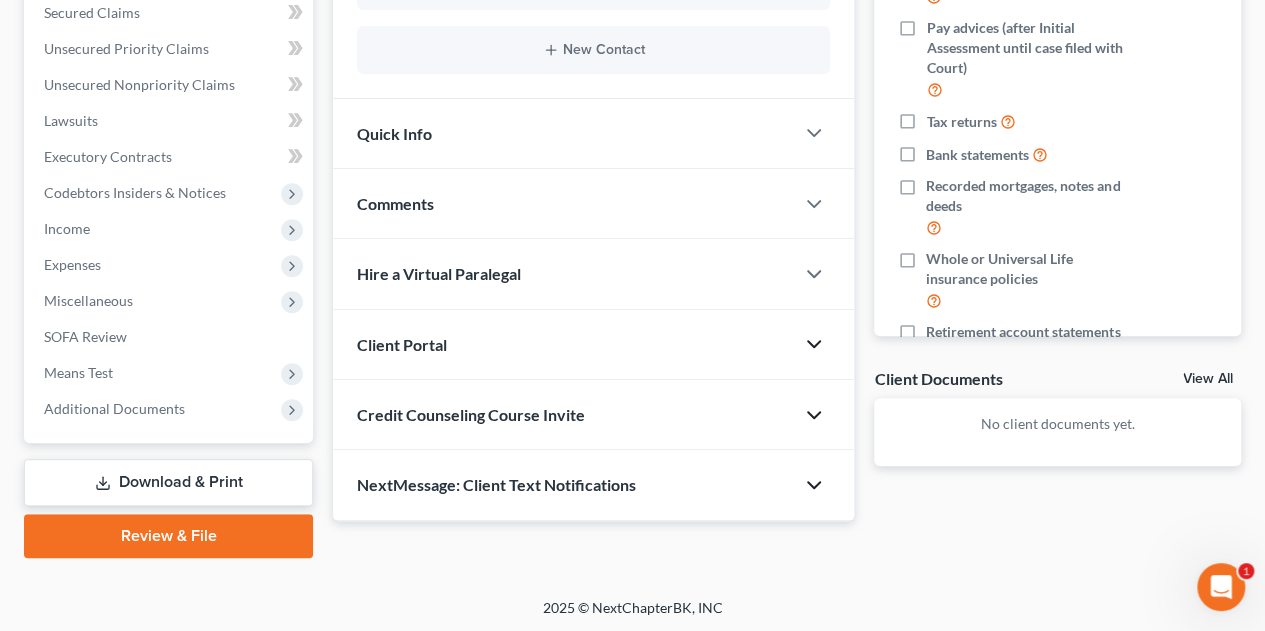 click on "Case Dashboard
Payments
Invoices
Payments
Payments
Credit Report
Client Profile" at bounding box center [168, 160] 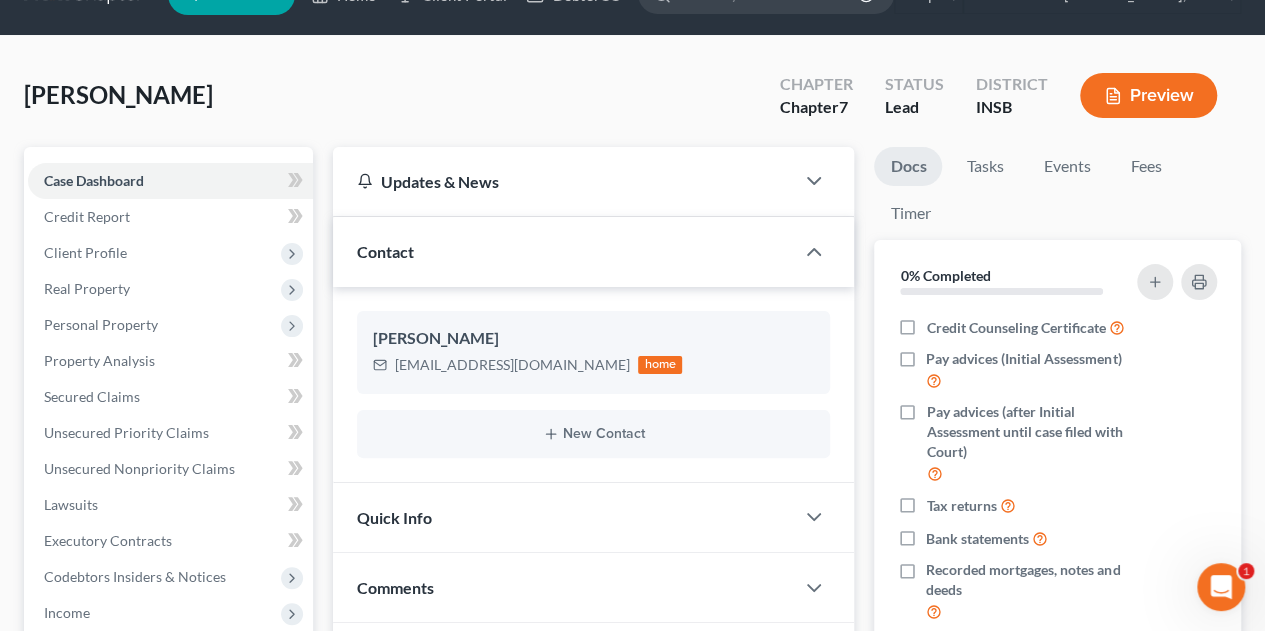 scroll, scrollTop: 0, scrollLeft: 0, axis: both 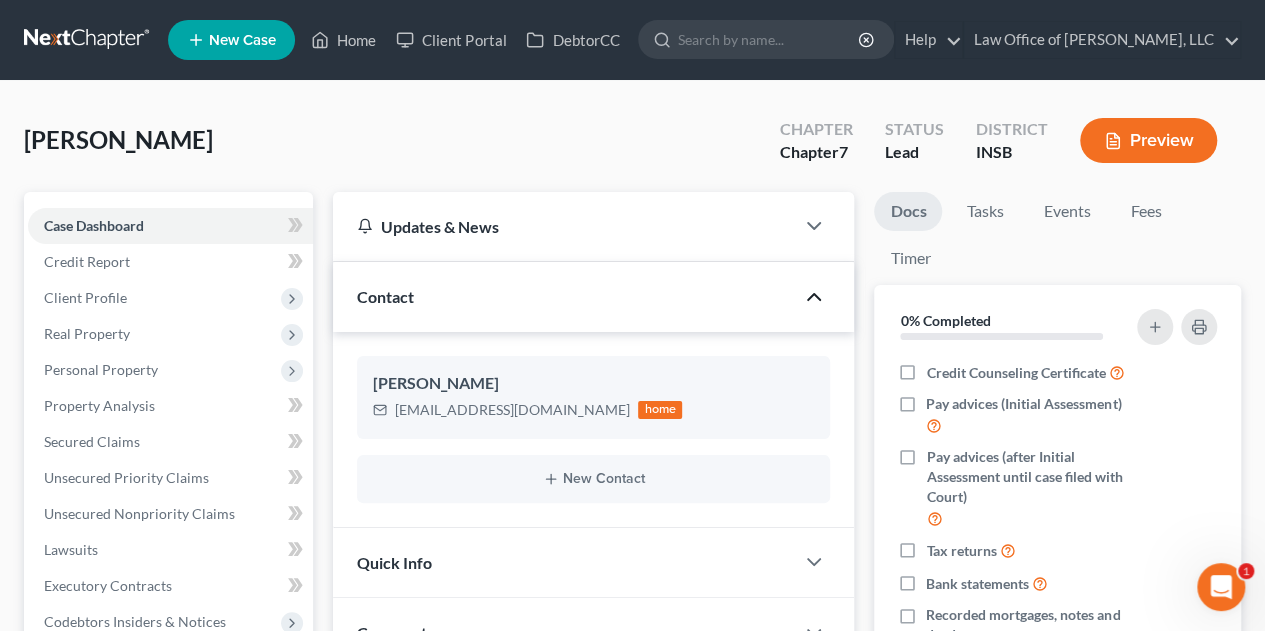 click 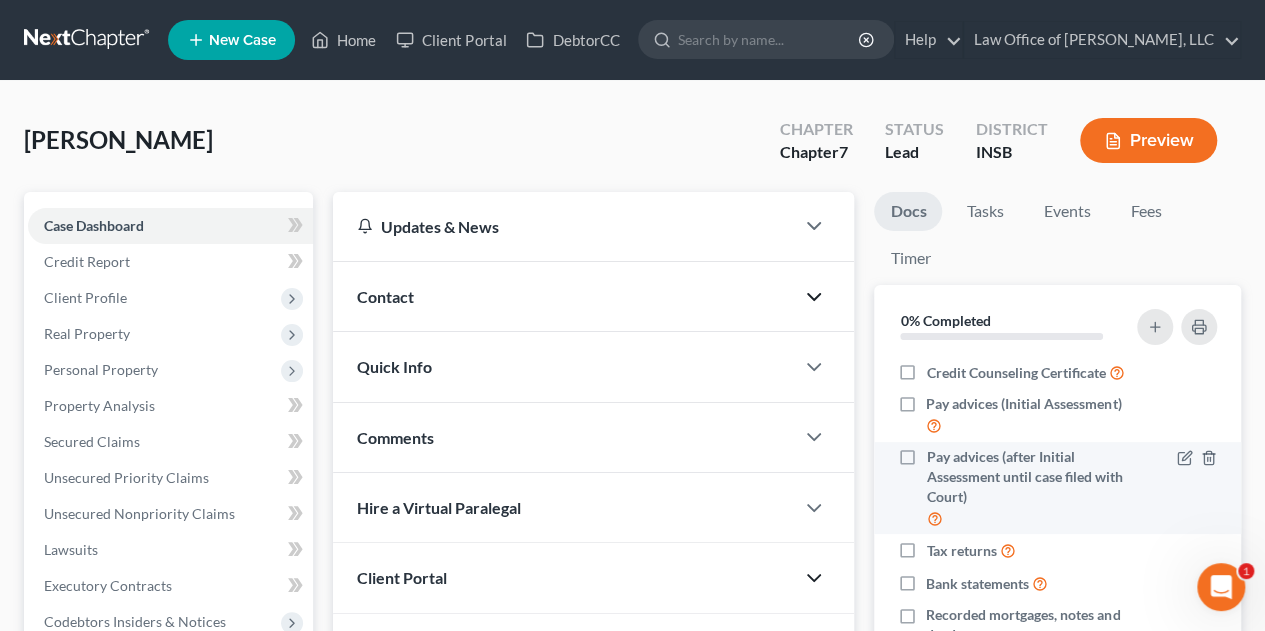 type 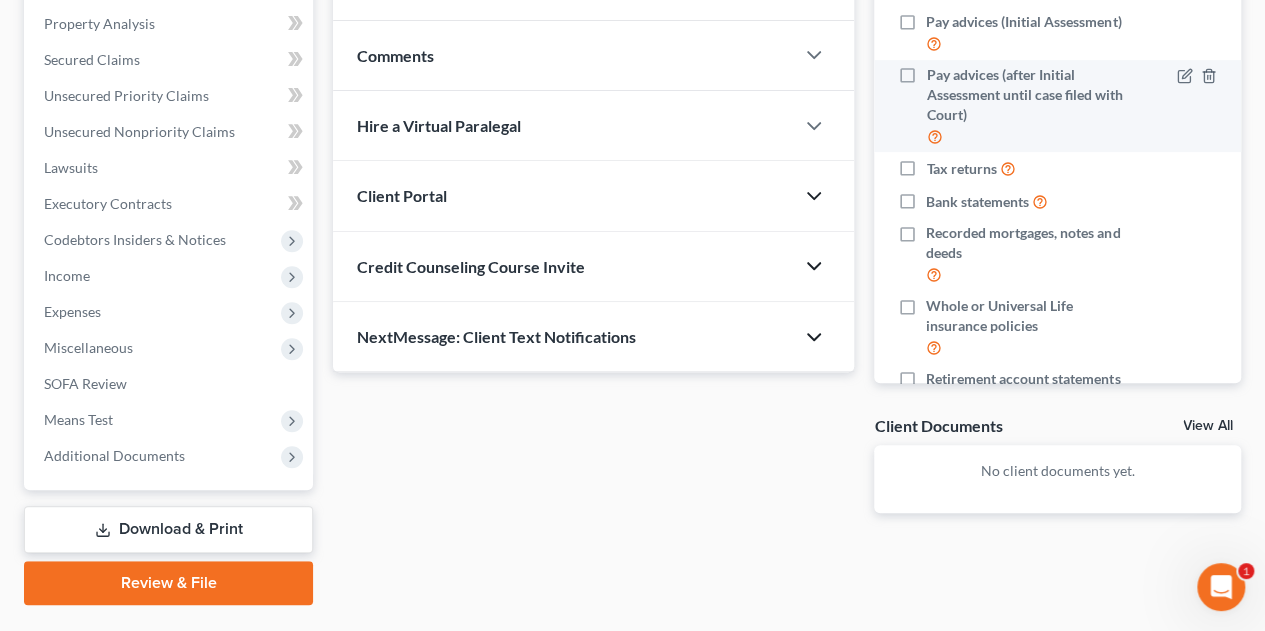scroll, scrollTop: 429, scrollLeft: 0, axis: vertical 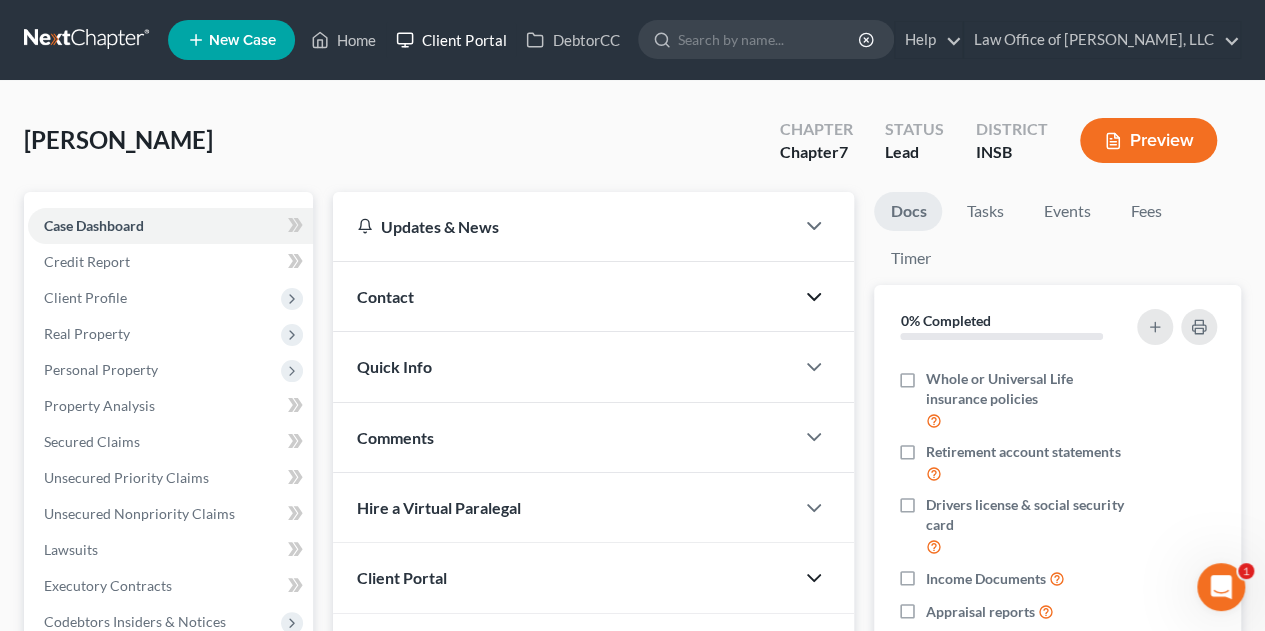 click on "Client Portal" at bounding box center (451, 40) 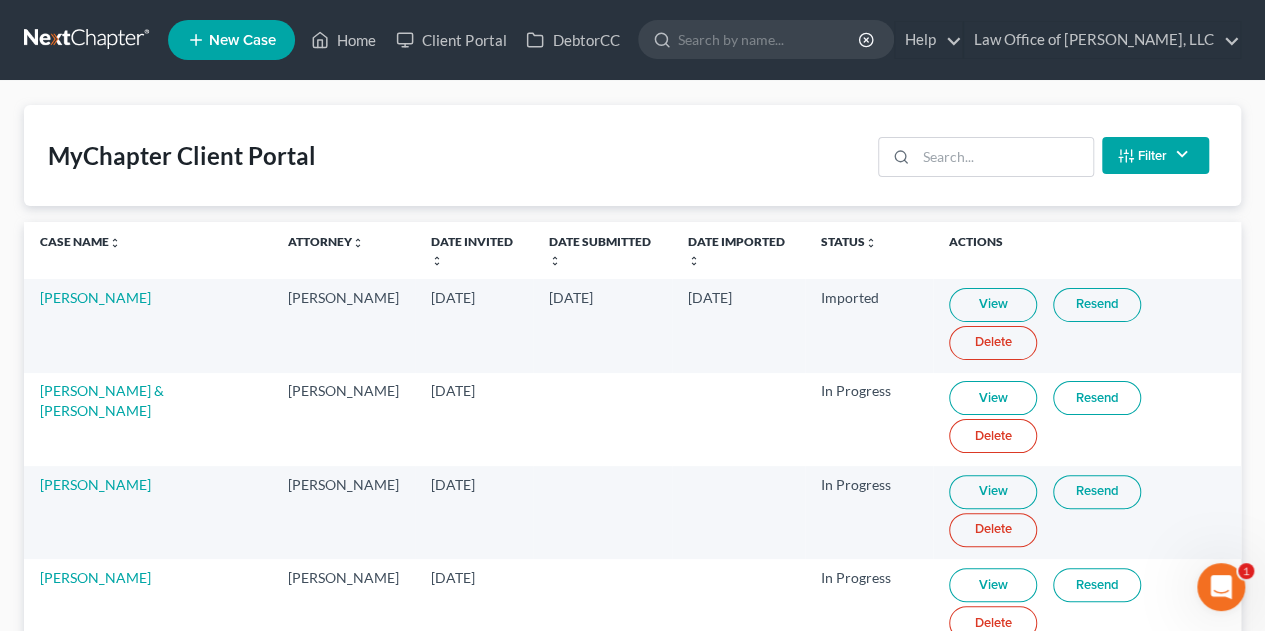 click on "Delete" at bounding box center [993, 436] 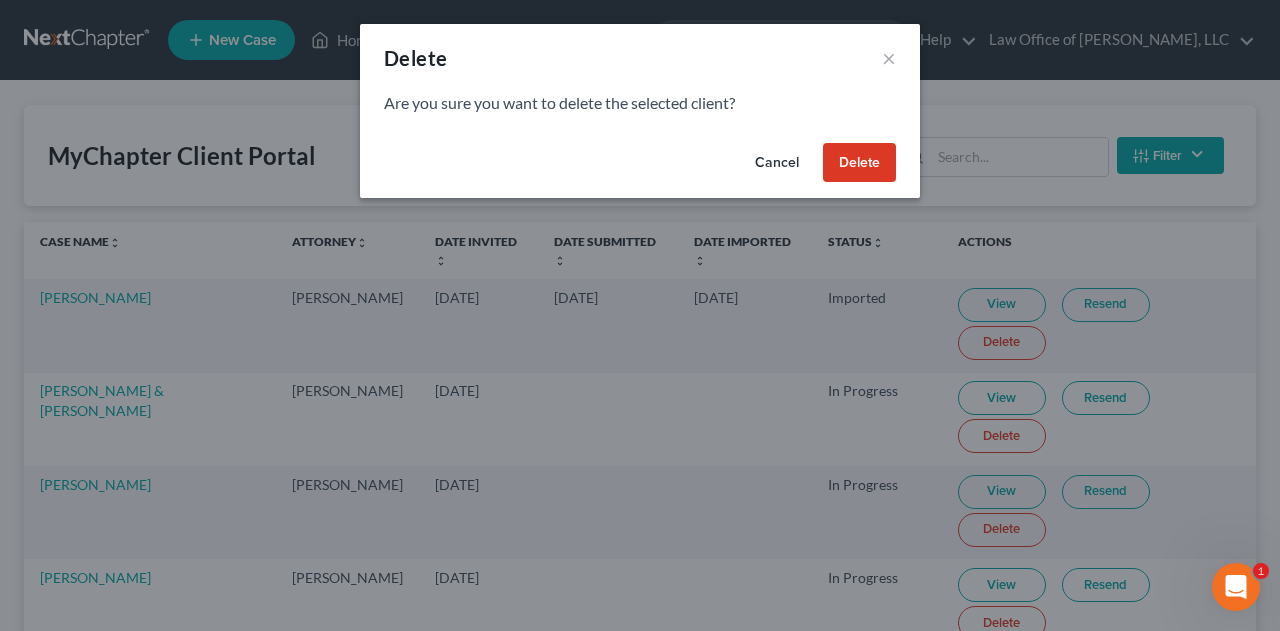 click on "Delete" at bounding box center (859, 163) 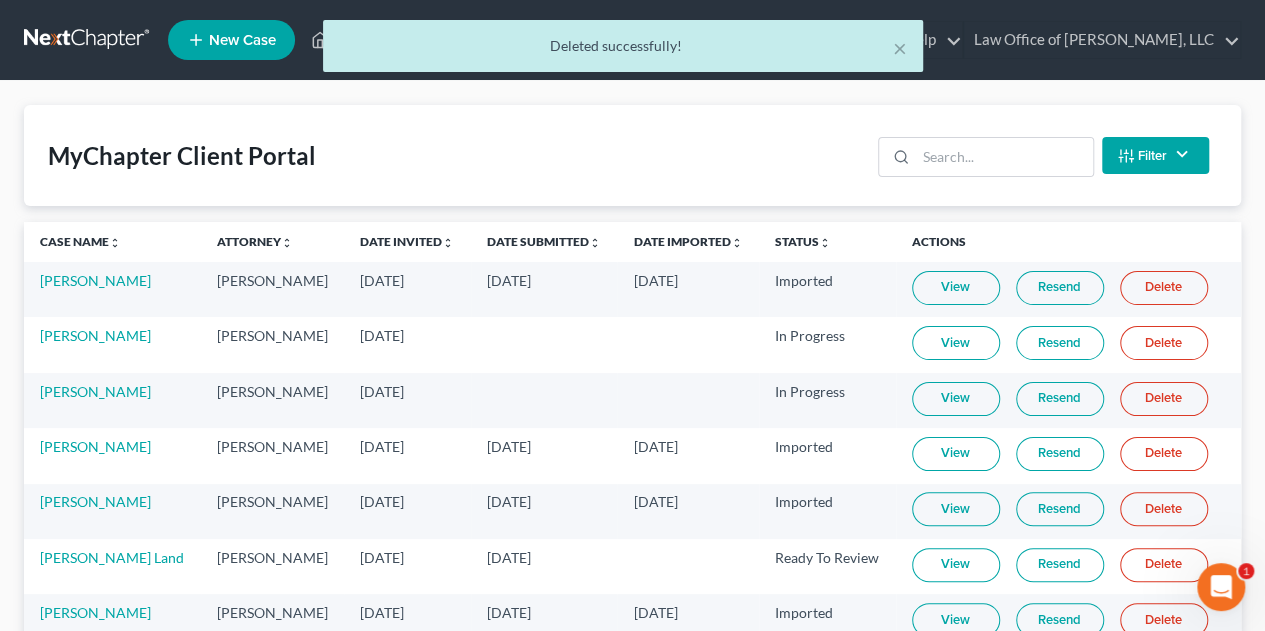 click on "Delete" at bounding box center [1164, 343] 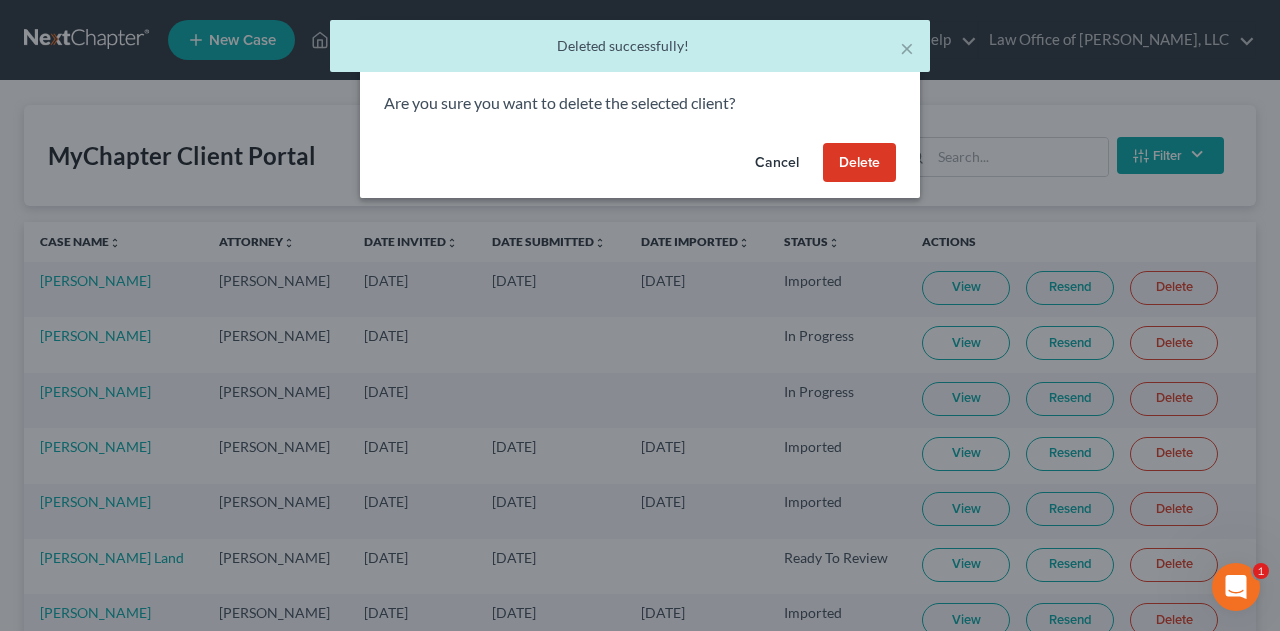 click on "Delete" at bounding box center (859, 163) 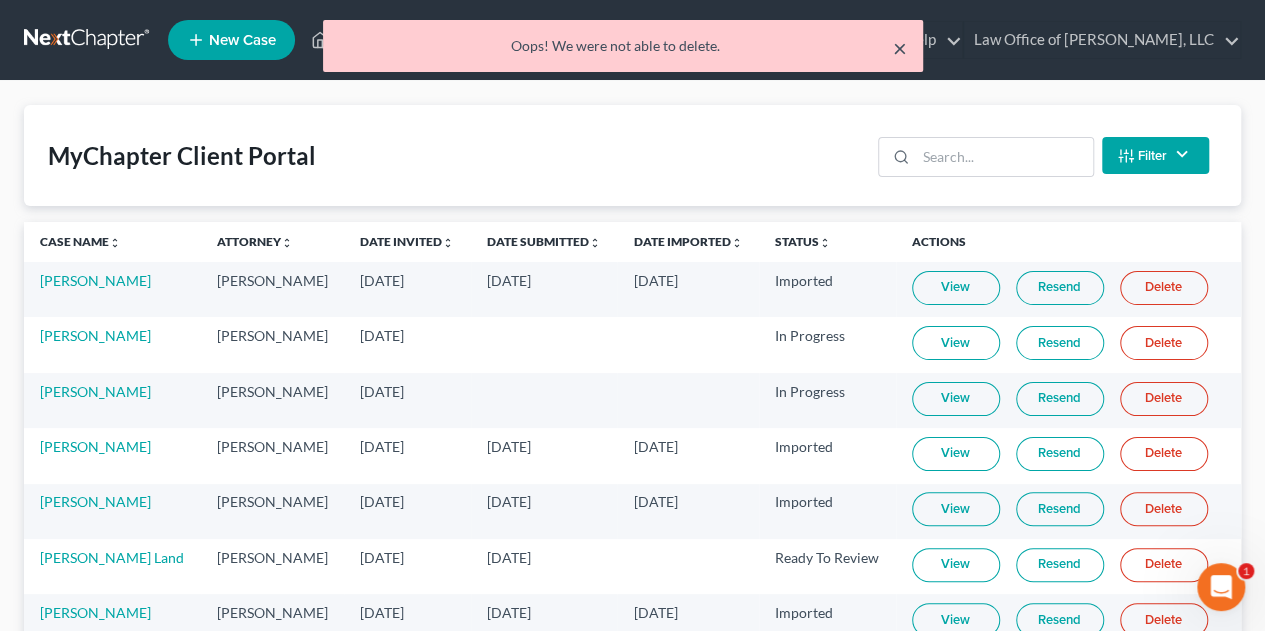 click on "×" at bounding box center [900, 48] 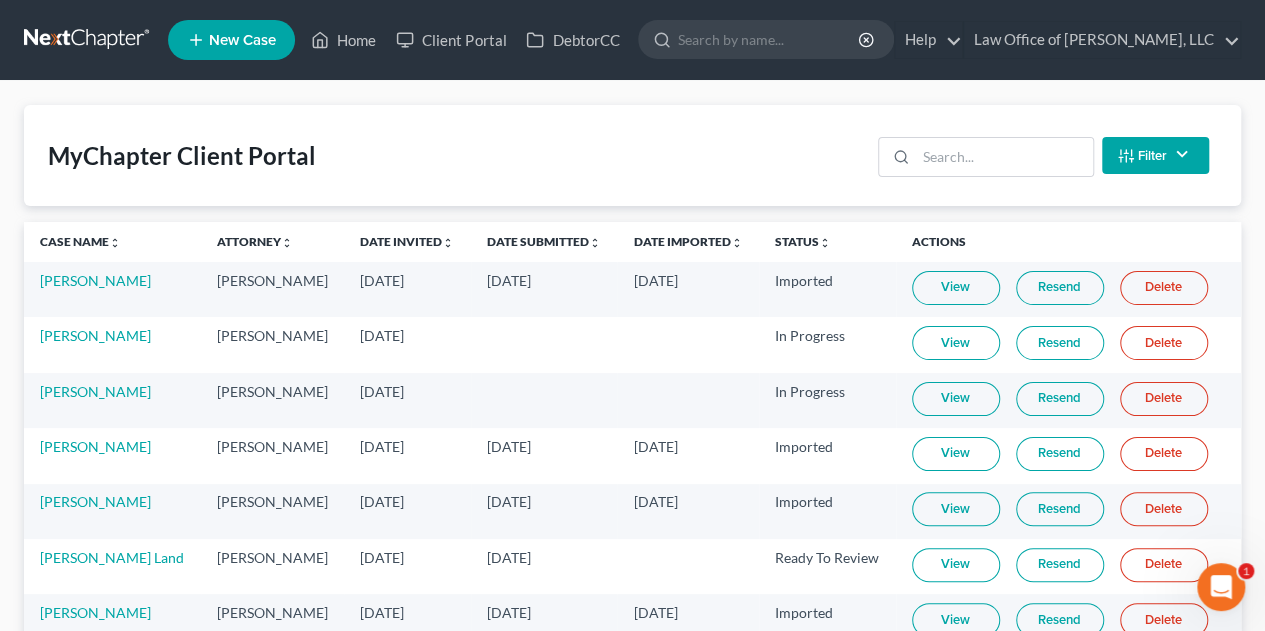 click on "Delete" at bounding box center [1164, 343] 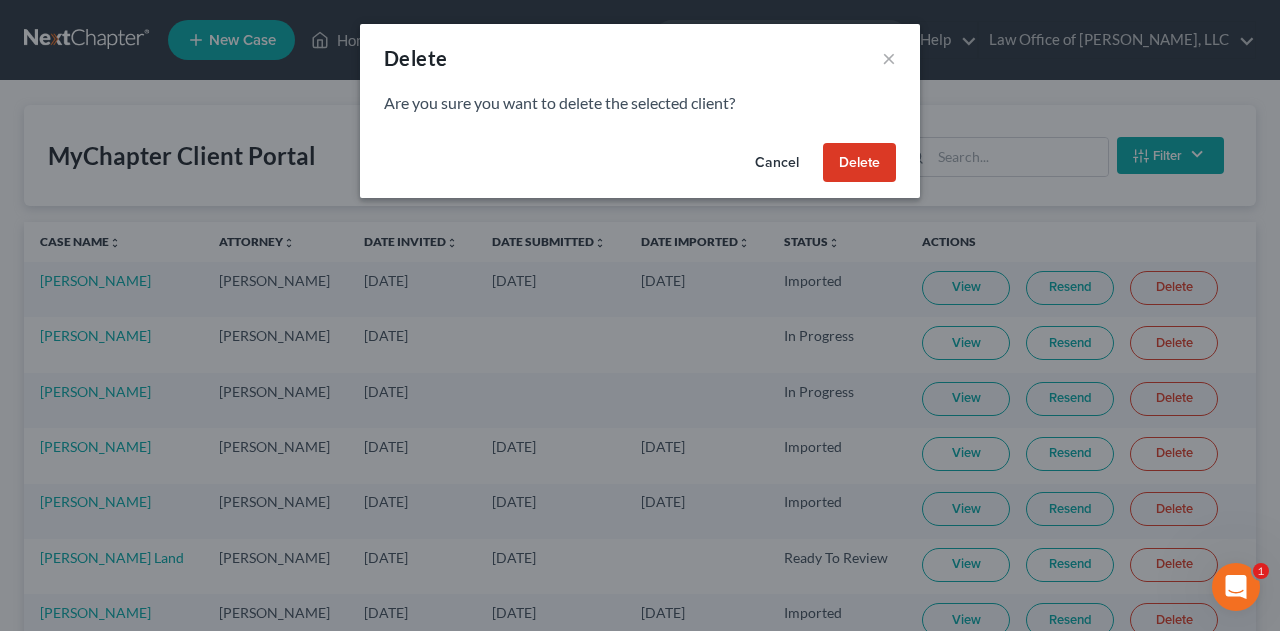 click on "Delete" at bounding box center (859, 163) 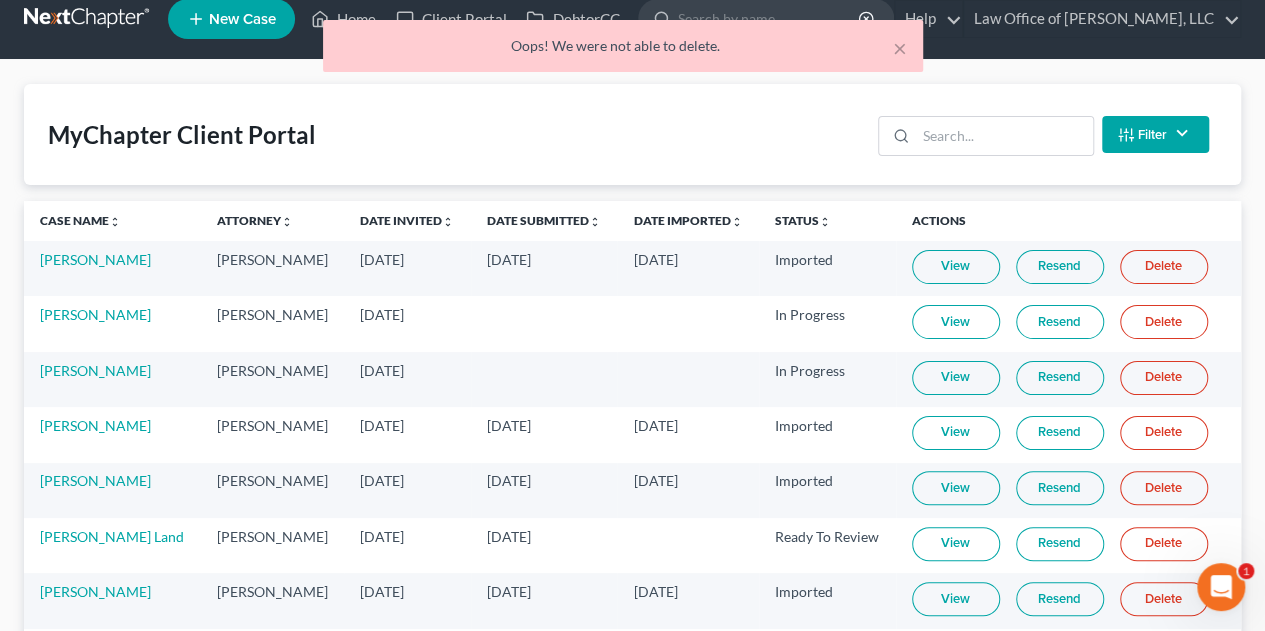 scroll, scrollTop: 0, scrollLeft: 0, axis: both 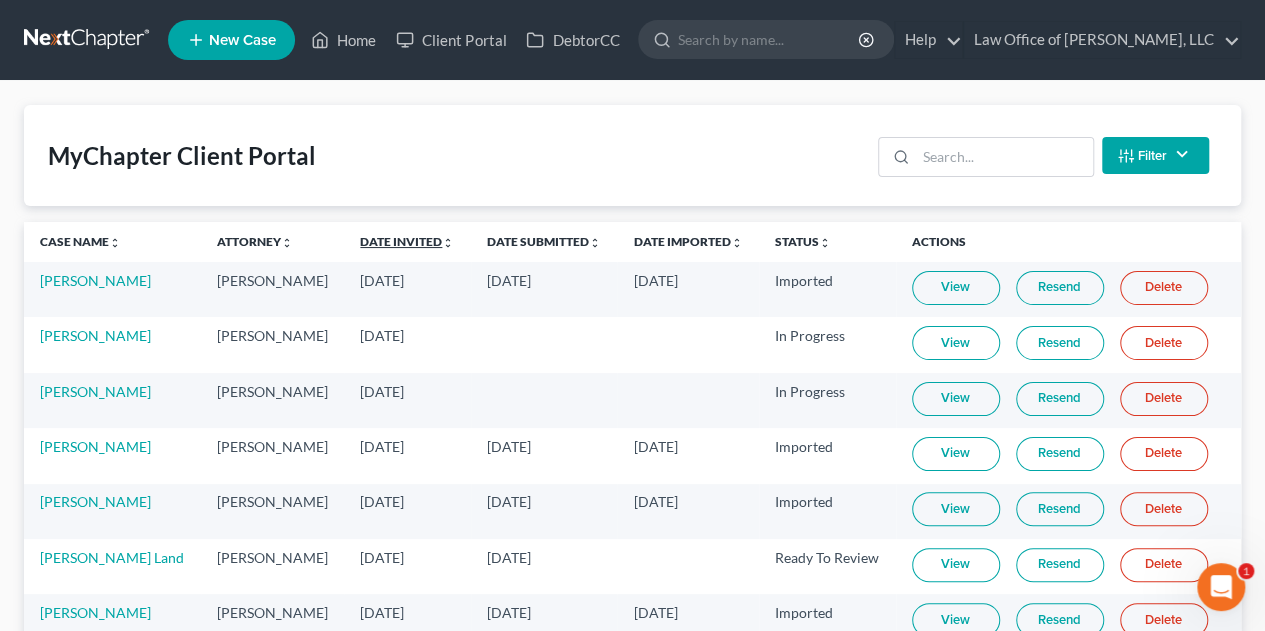 click on "Date Invited
unfold_more
expand_more
expand_less" at bounding box center [407, 241] 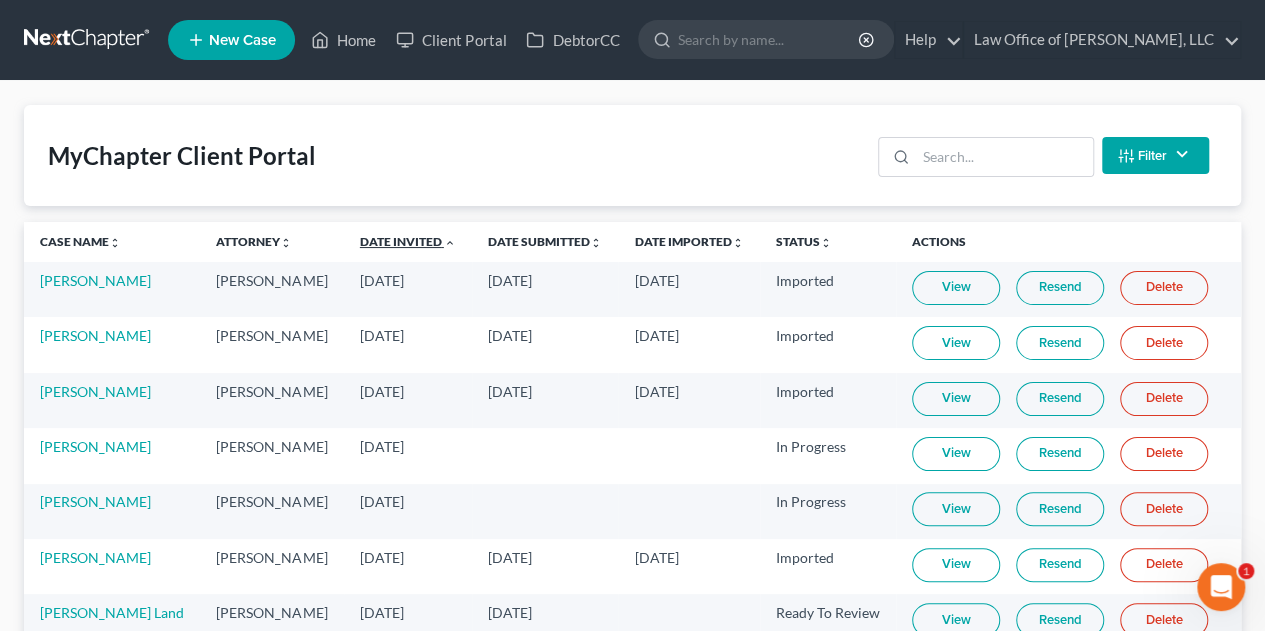 click on "Date Invited
unfold_more
expand_more
expand_less" at bounding box center (408, 241) 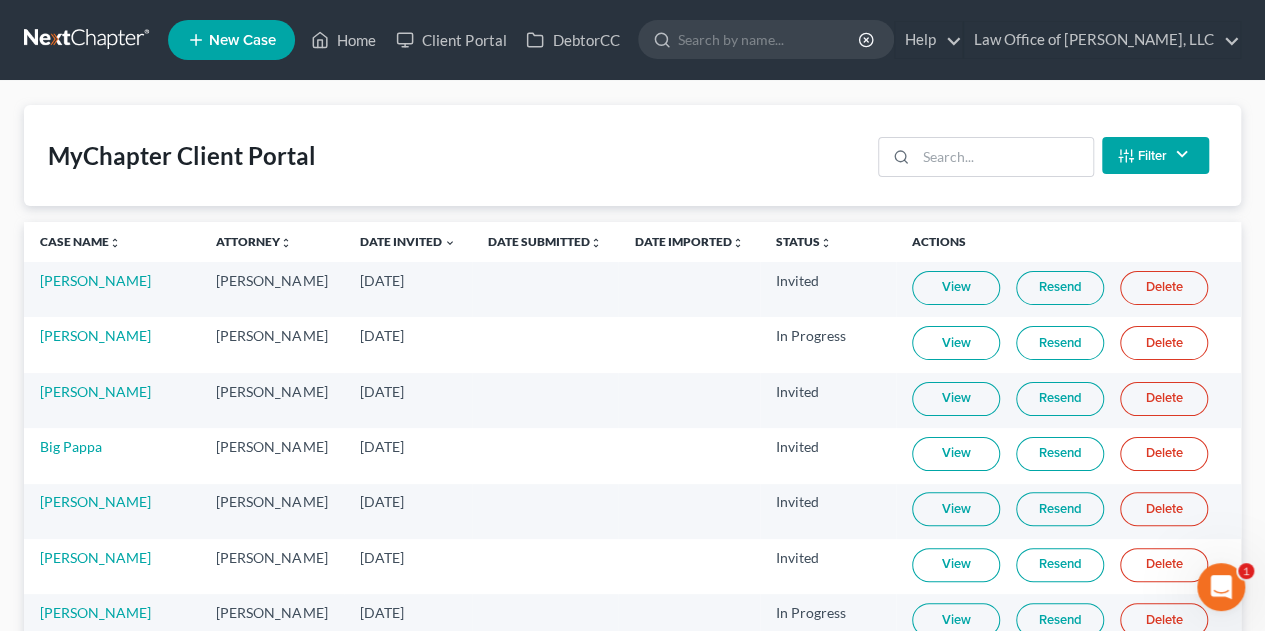 click on "View" at bounding box center (956, 288) 